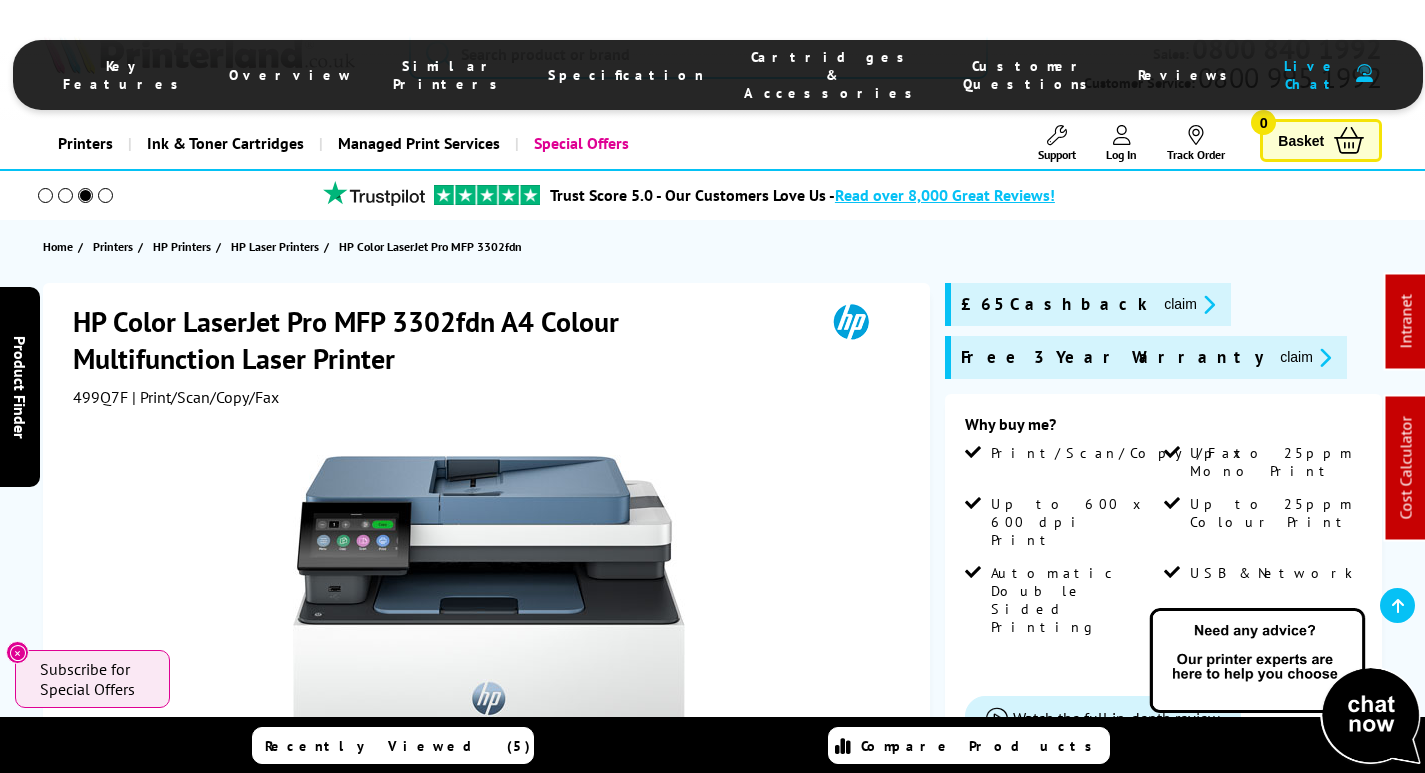 scroll, scrollTop: 5966, scrollLeft: 0, axis: vertical 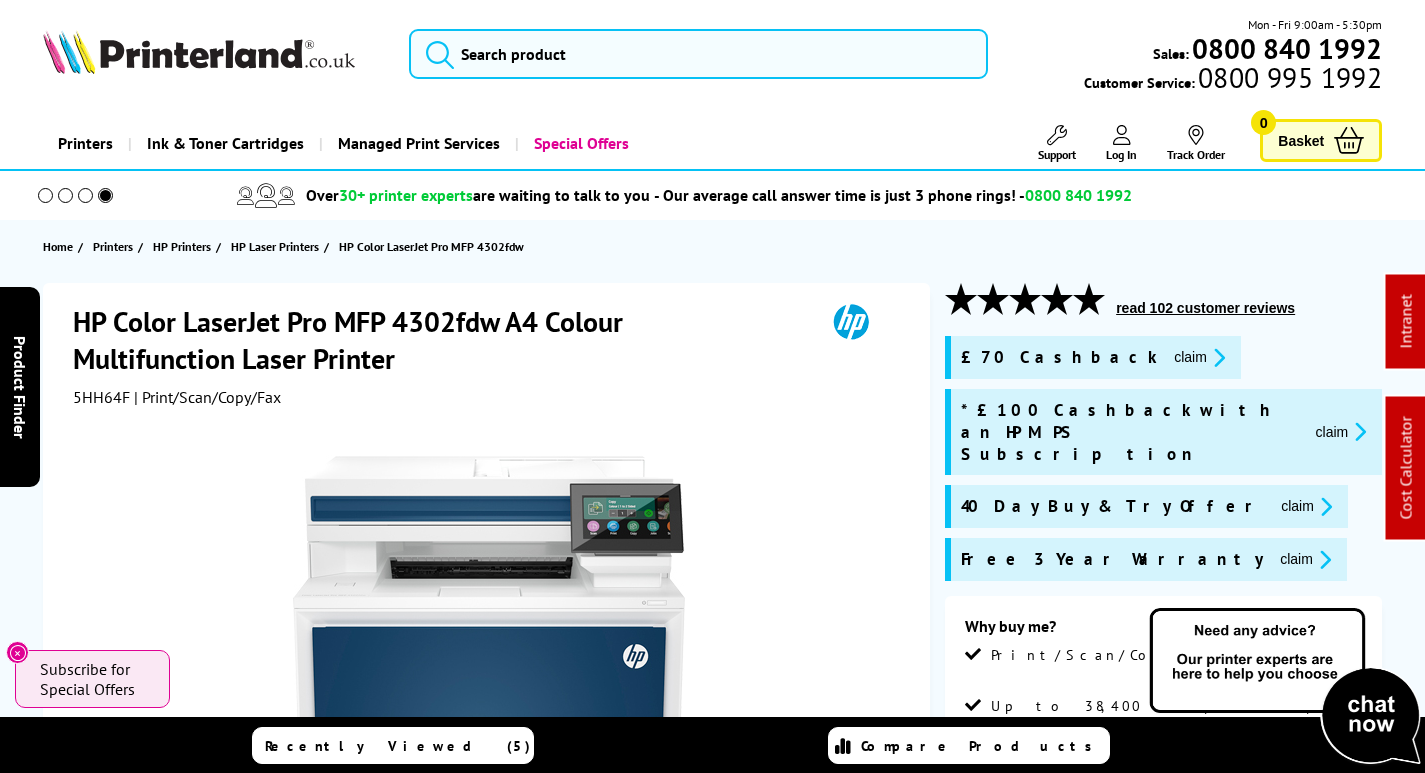 click on "5HH64F" at bounding box center (101, 397) 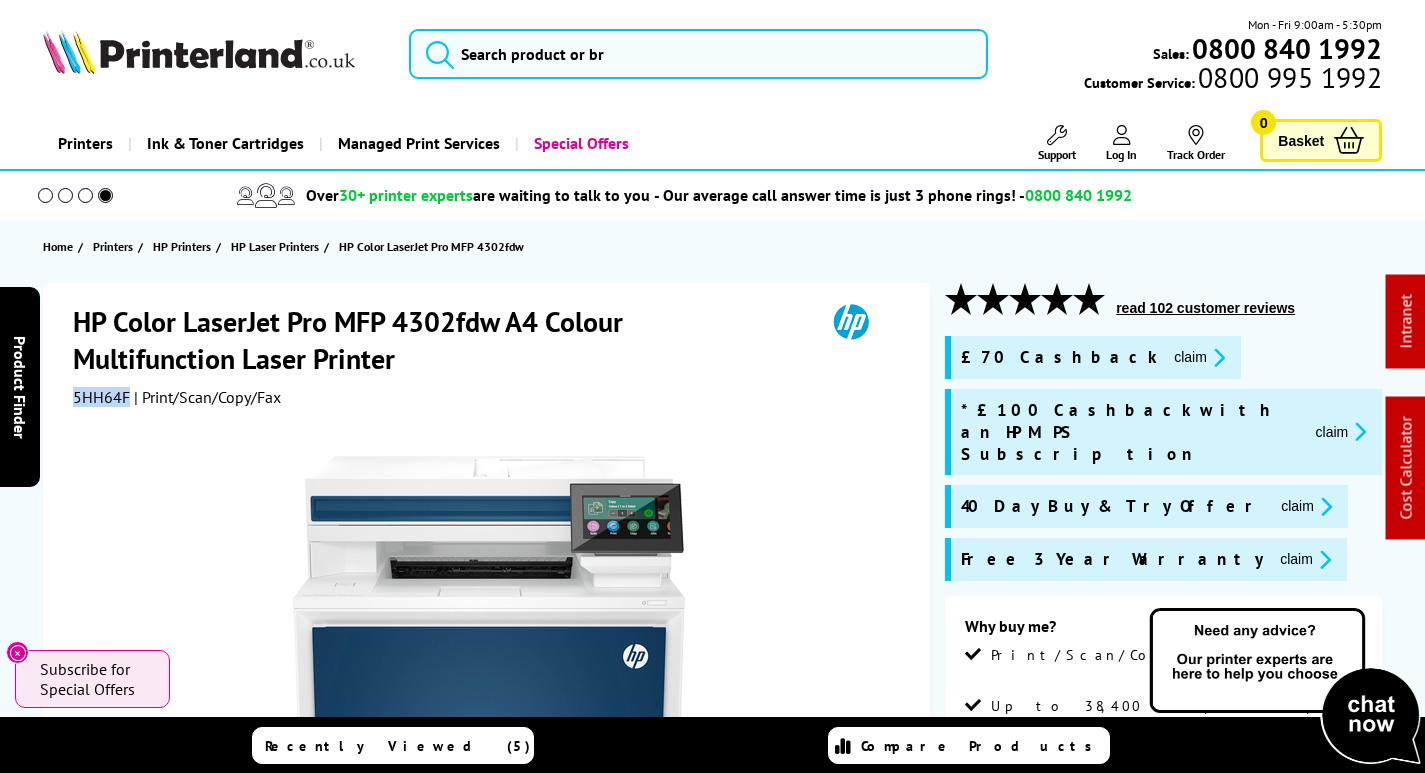 click on "5HH64F" at bounding box center [101, 397] 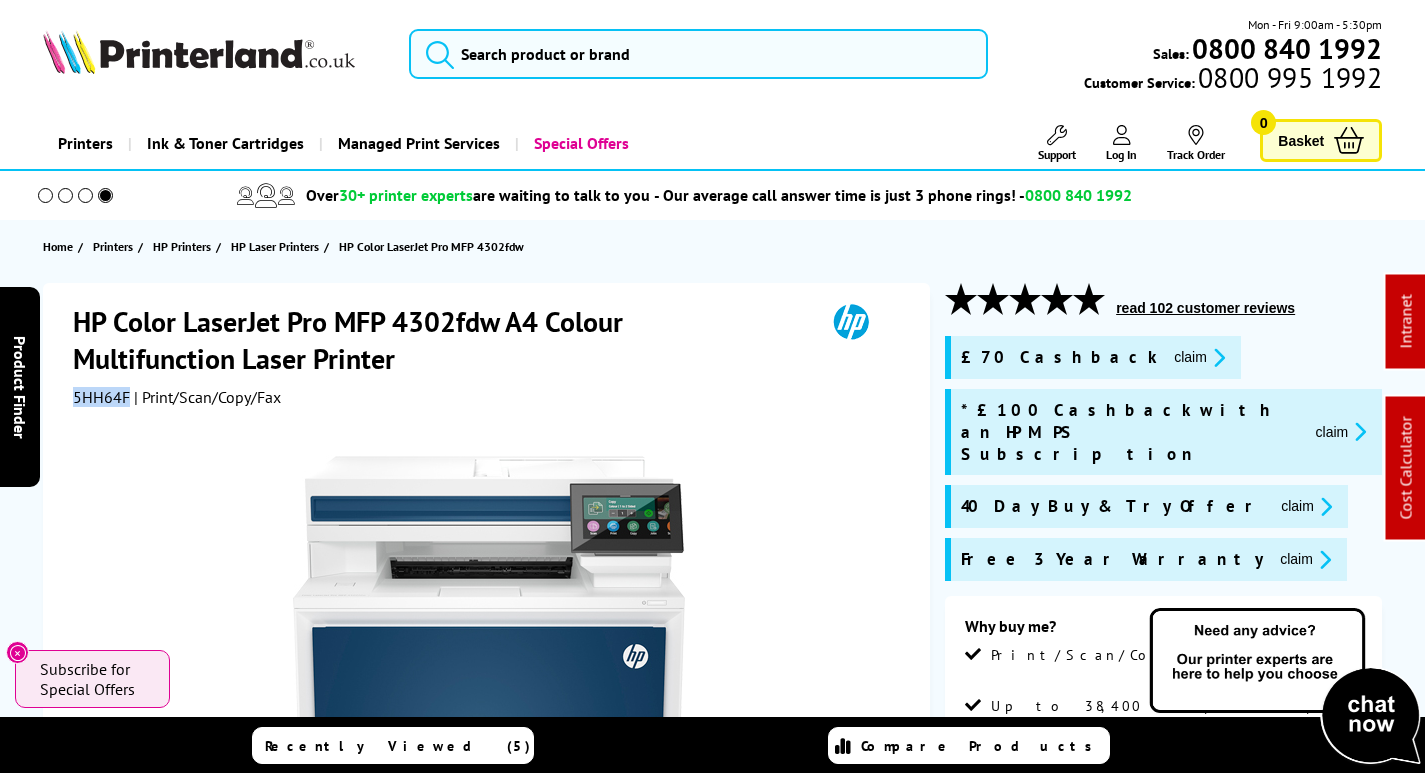 copy on "5HH64F" 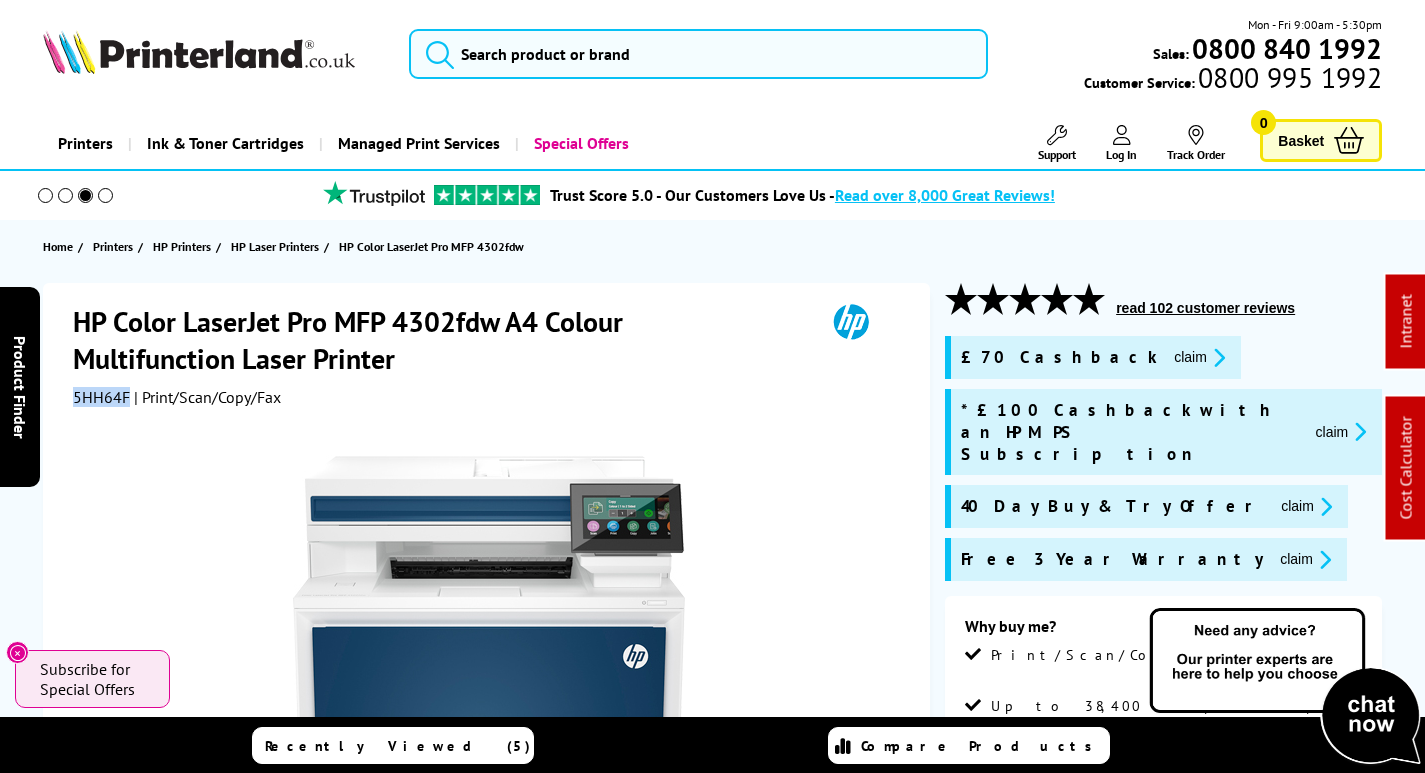click on "claim" at bounding box center (1199, 357) 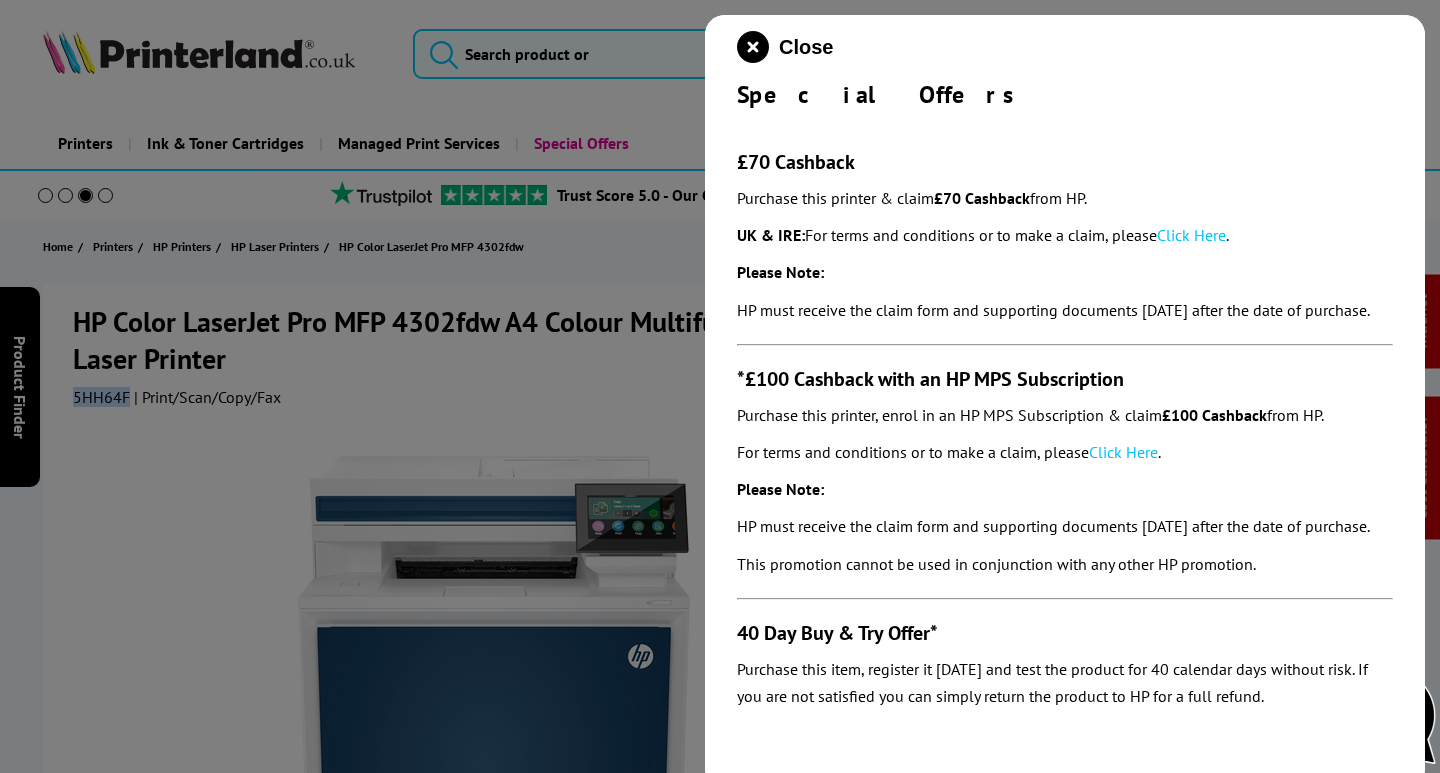 click on "Click Here" at bounding box center (1191, 235) 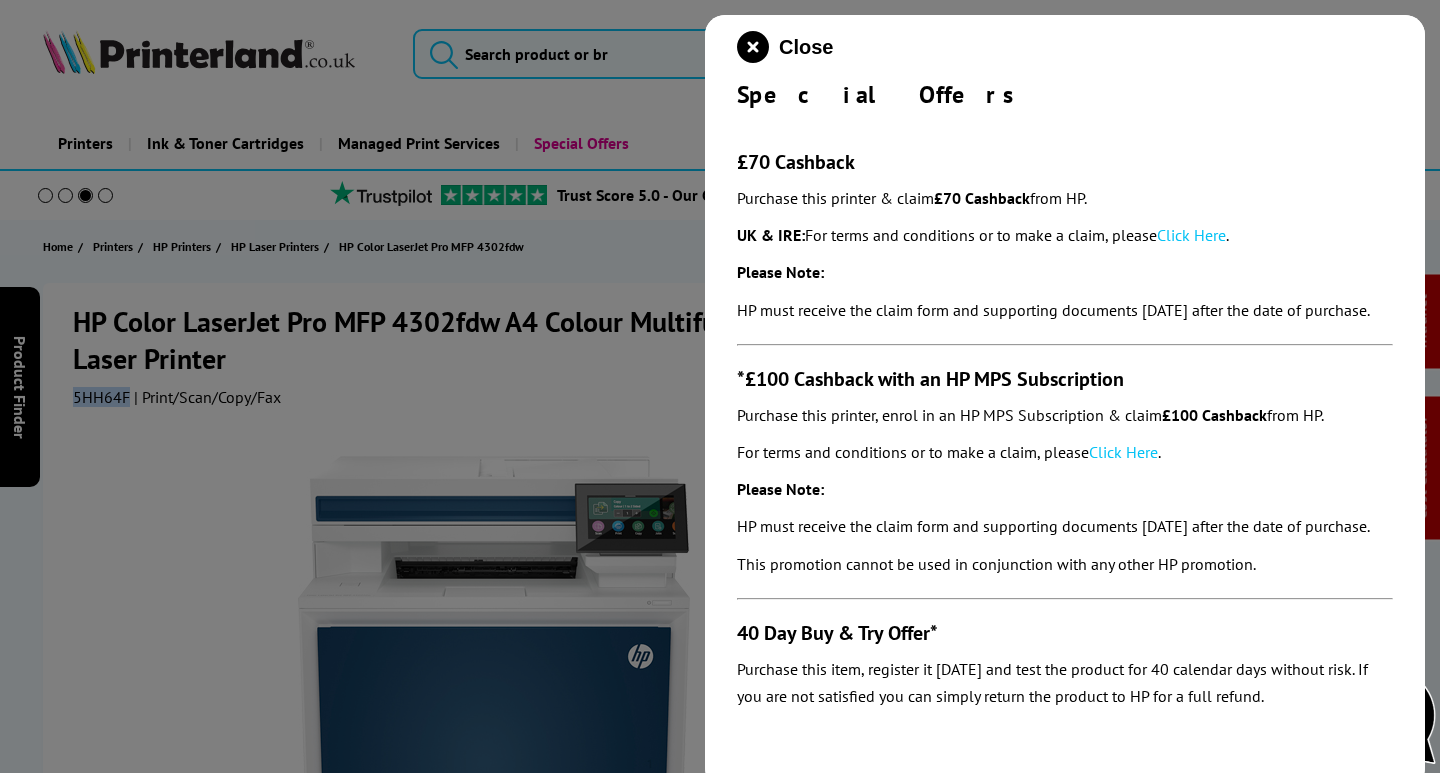 click at bounding box center (753, 47) 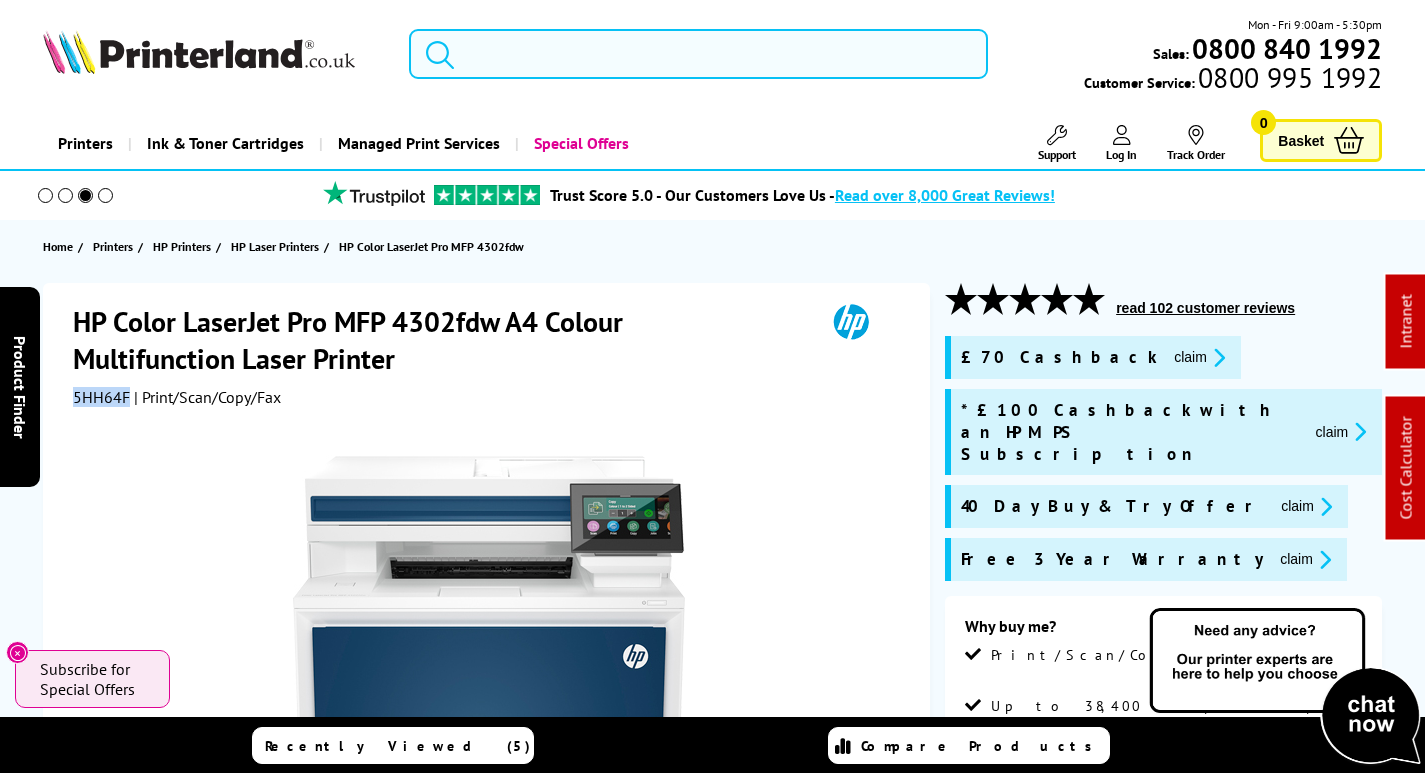 click at bounding box center [698, 54] 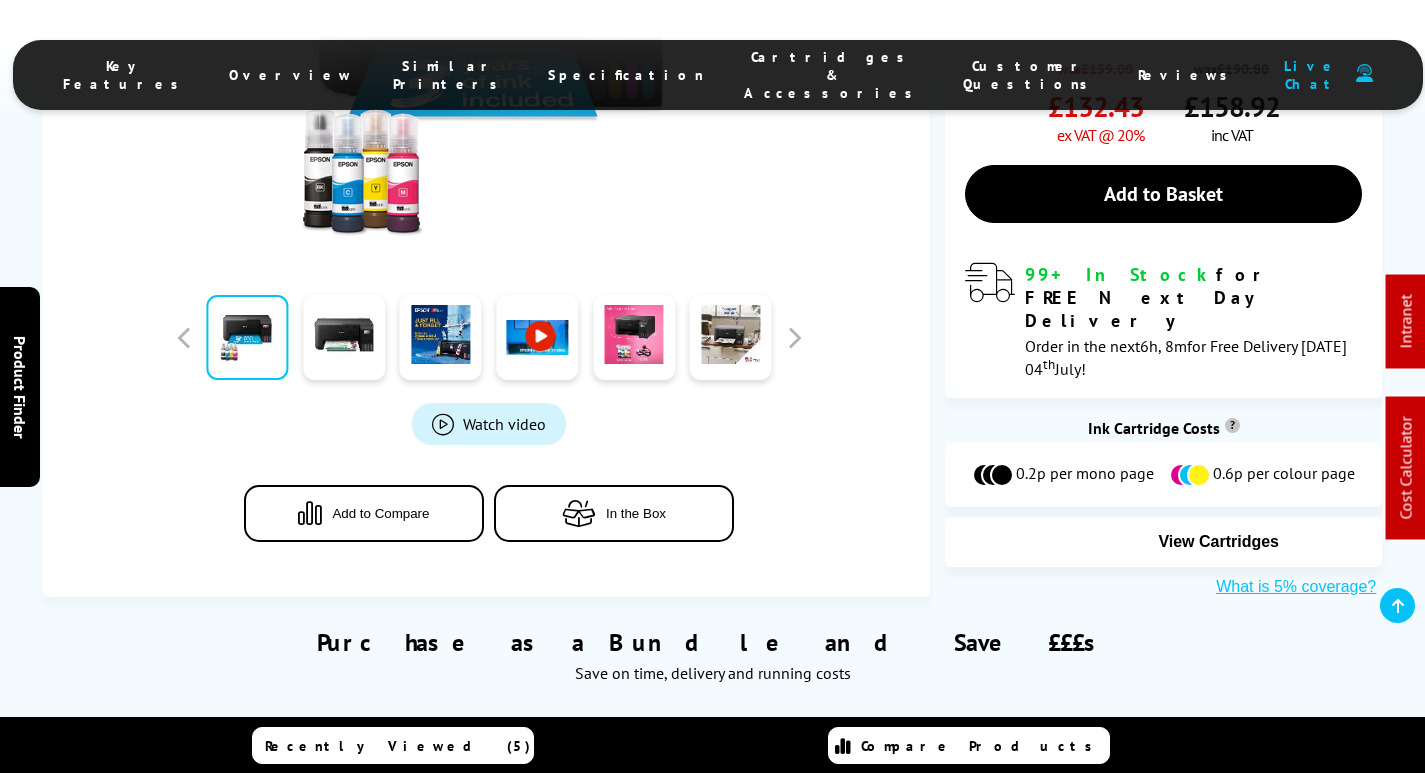 scroll, scrollTop: 800, scrollLeft: 0, axis: vertical 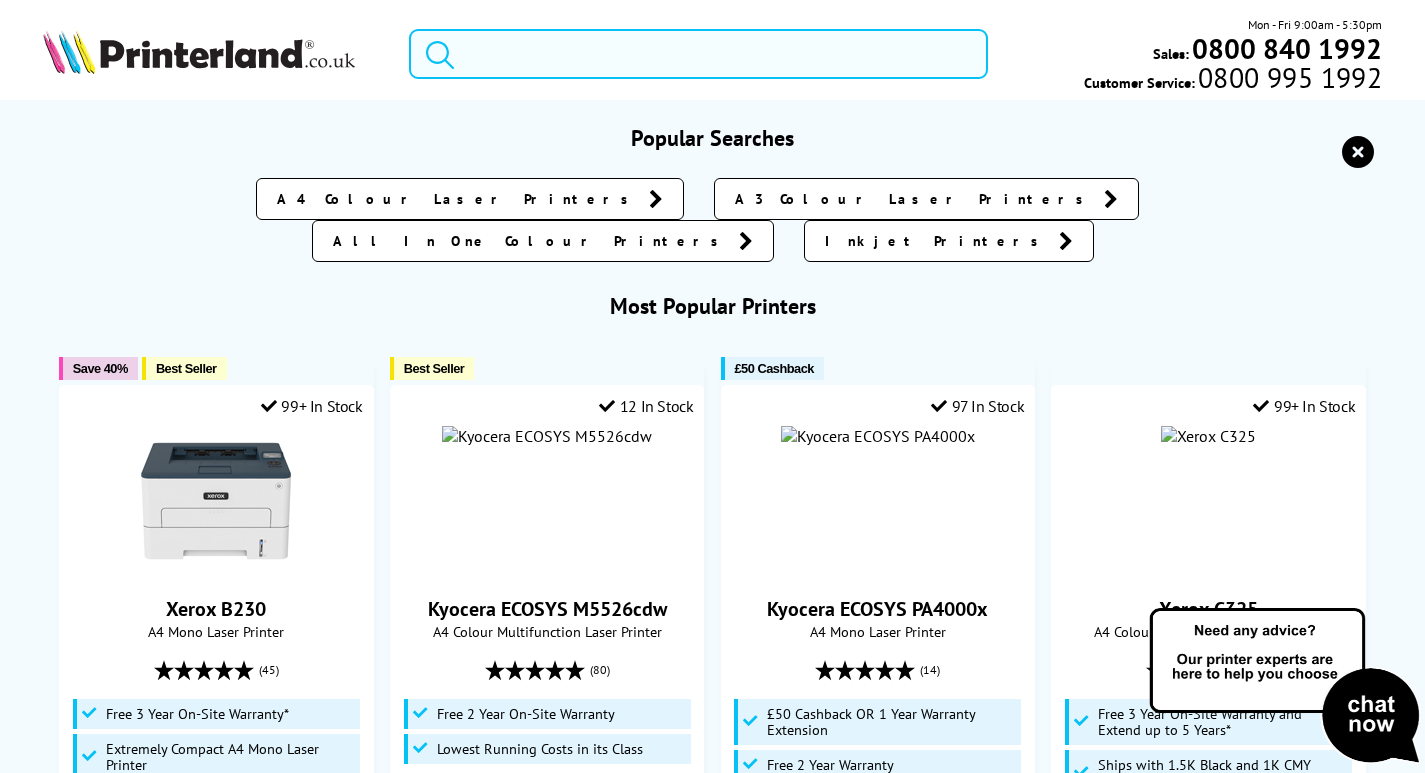 click at bounding box center (698, 54) 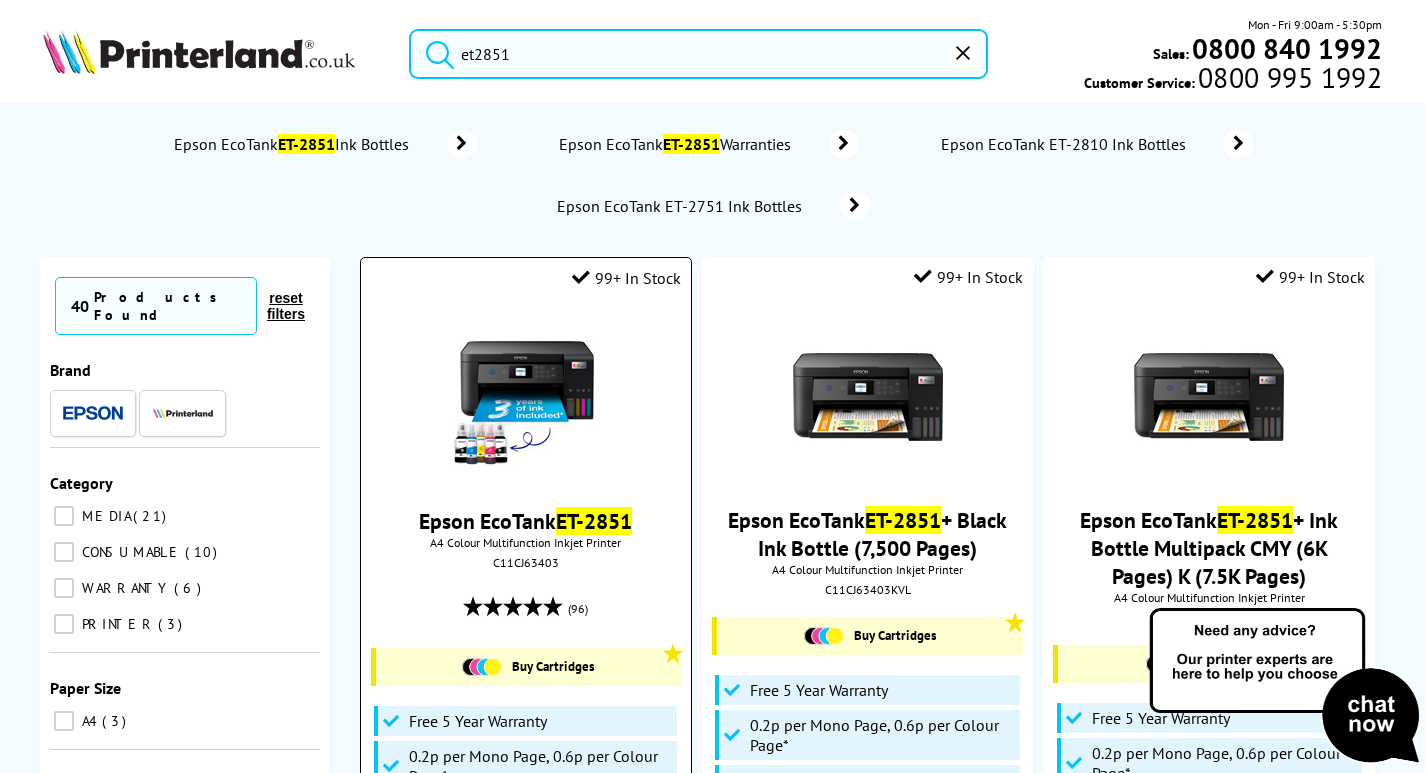 type on "et2851" 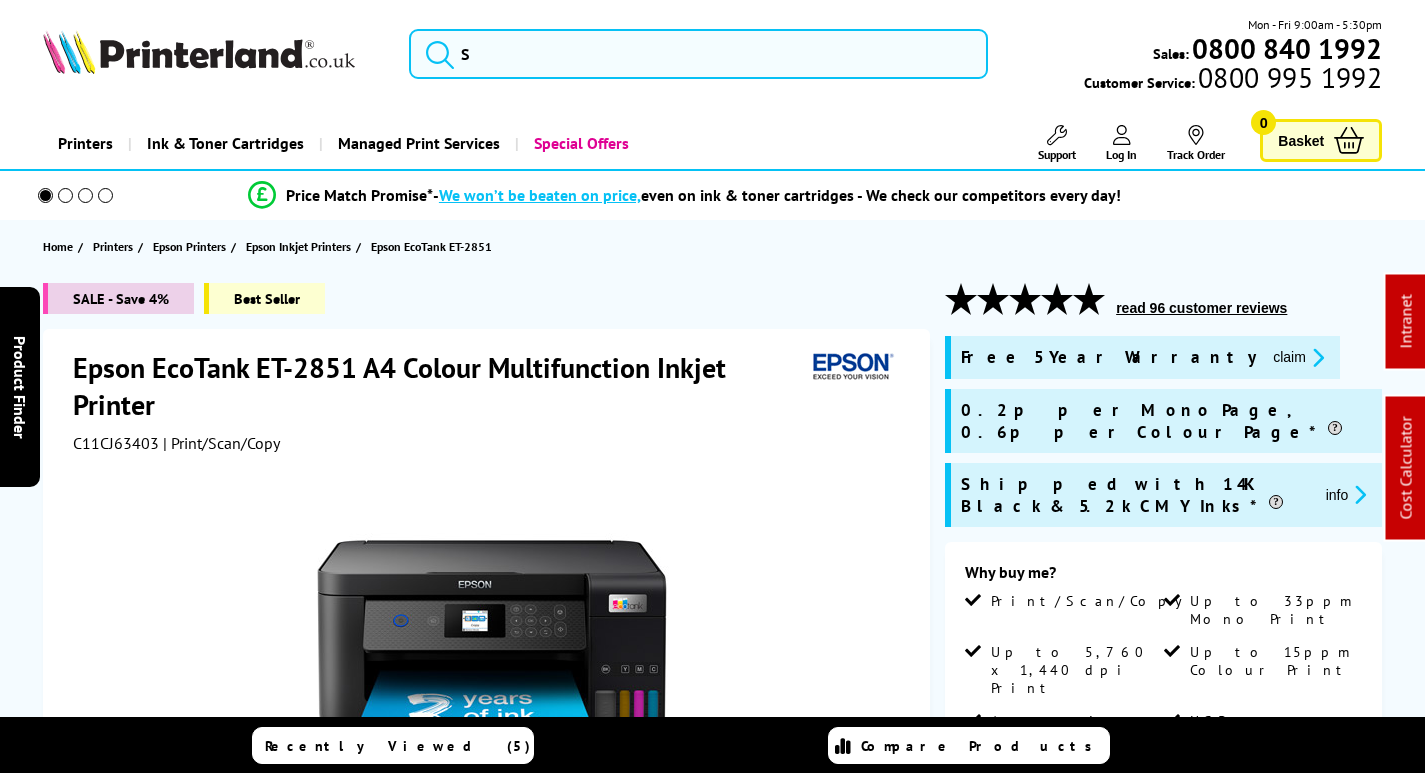 scroll, scrollTop: 0, scrollLeft: 0, axis: both 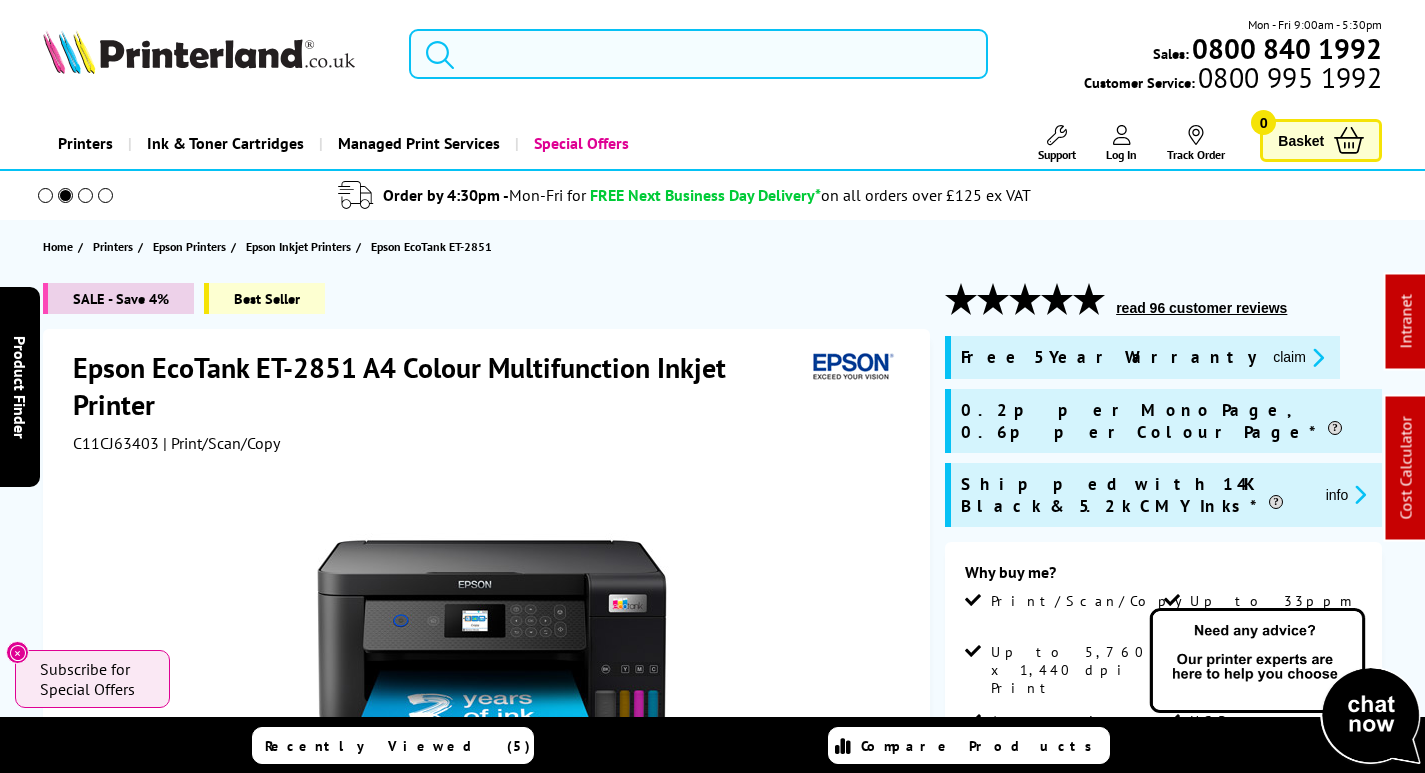 click at bounding box center [698, 54] 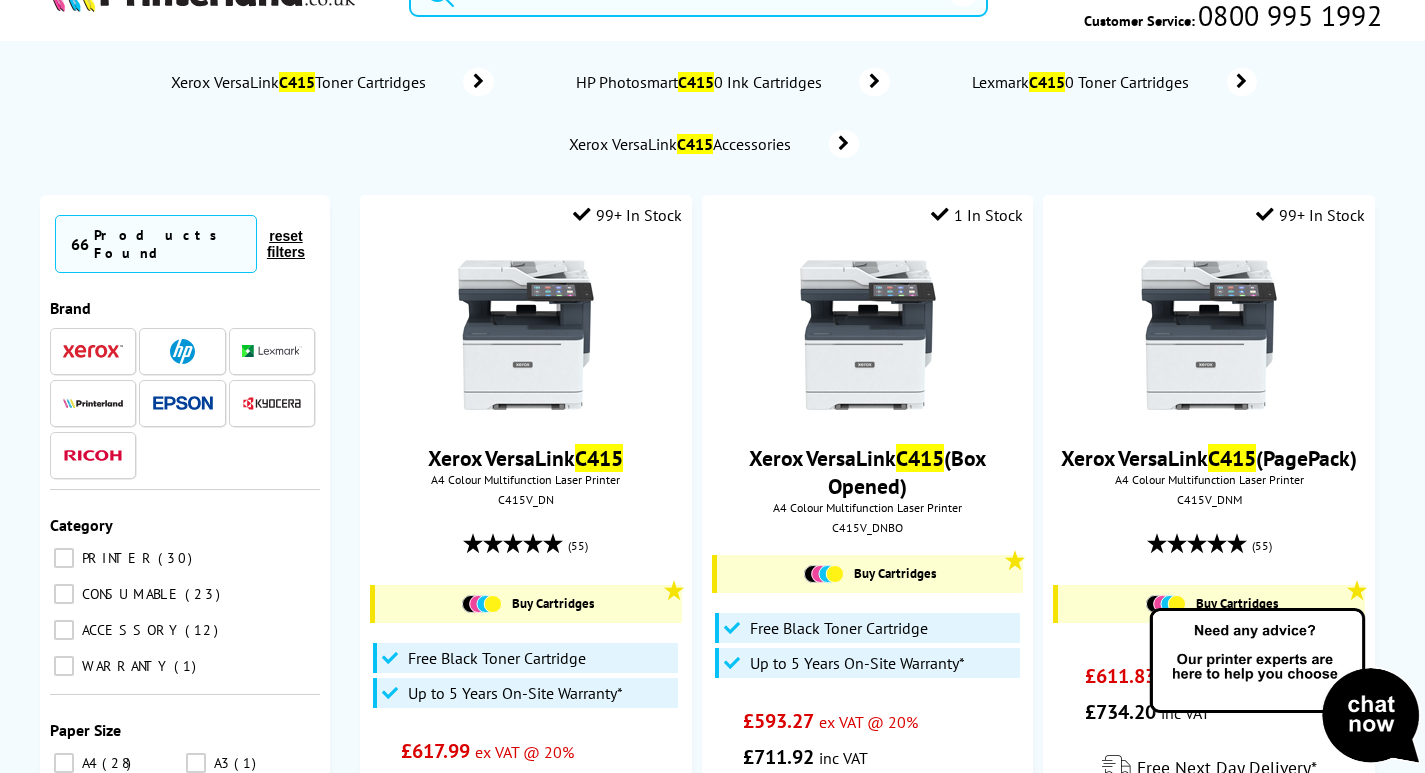 scroll, scrollTop: 0, scrollLeft: 0, axis: both 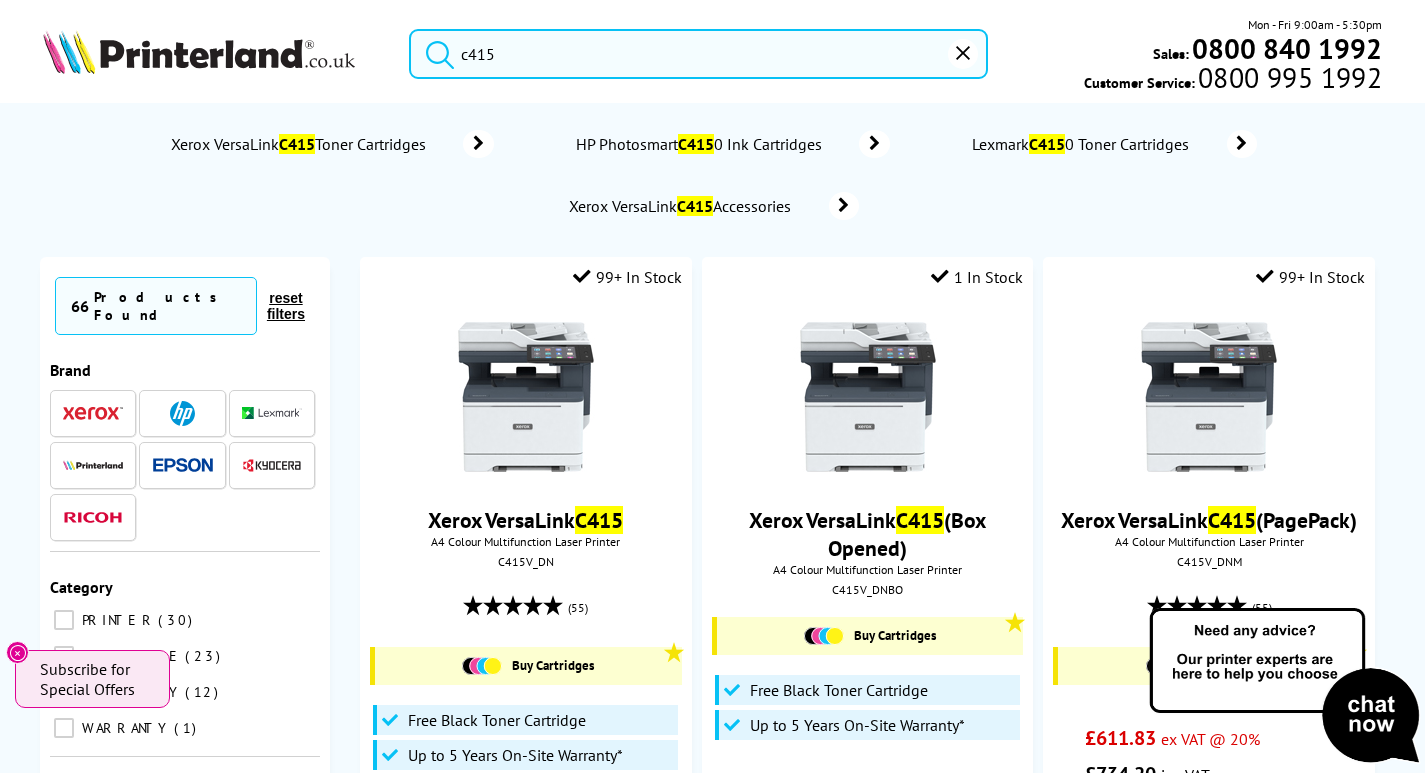 drag, startPoint x: 525, startPoint y: 25, endPoint x: 413, endPoint y: 62, distance: 117.953384 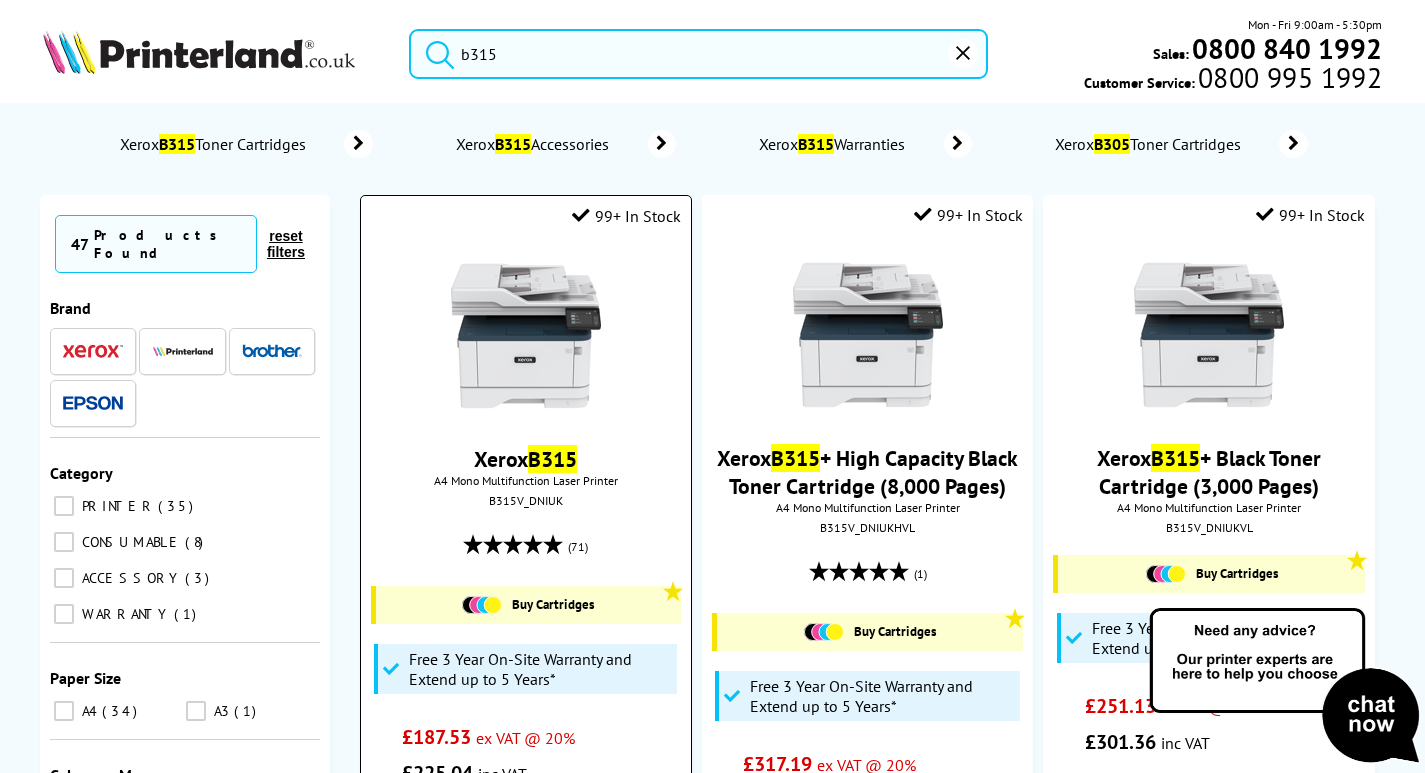 type on "b315" 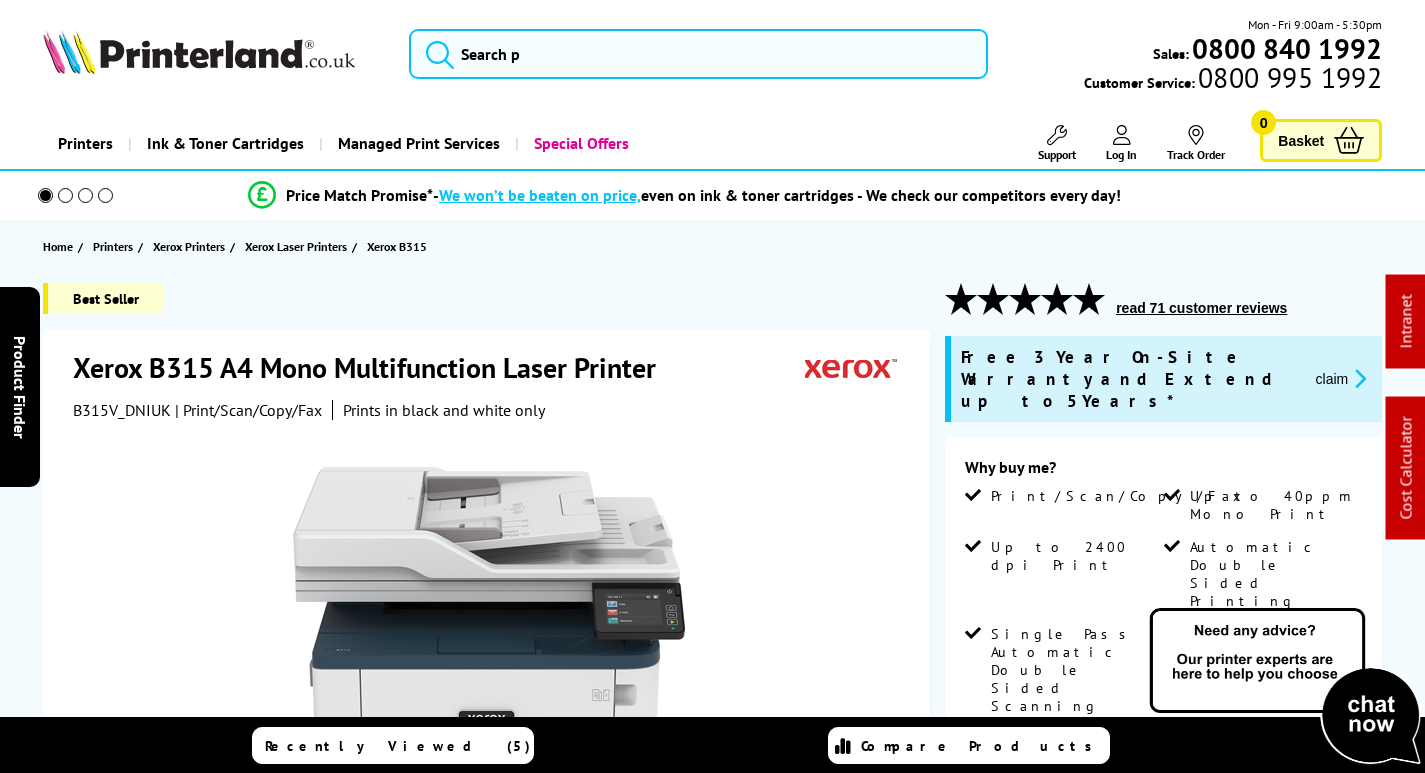 scroll, scrollTop: 0, scrollLeft: 0, axis: both 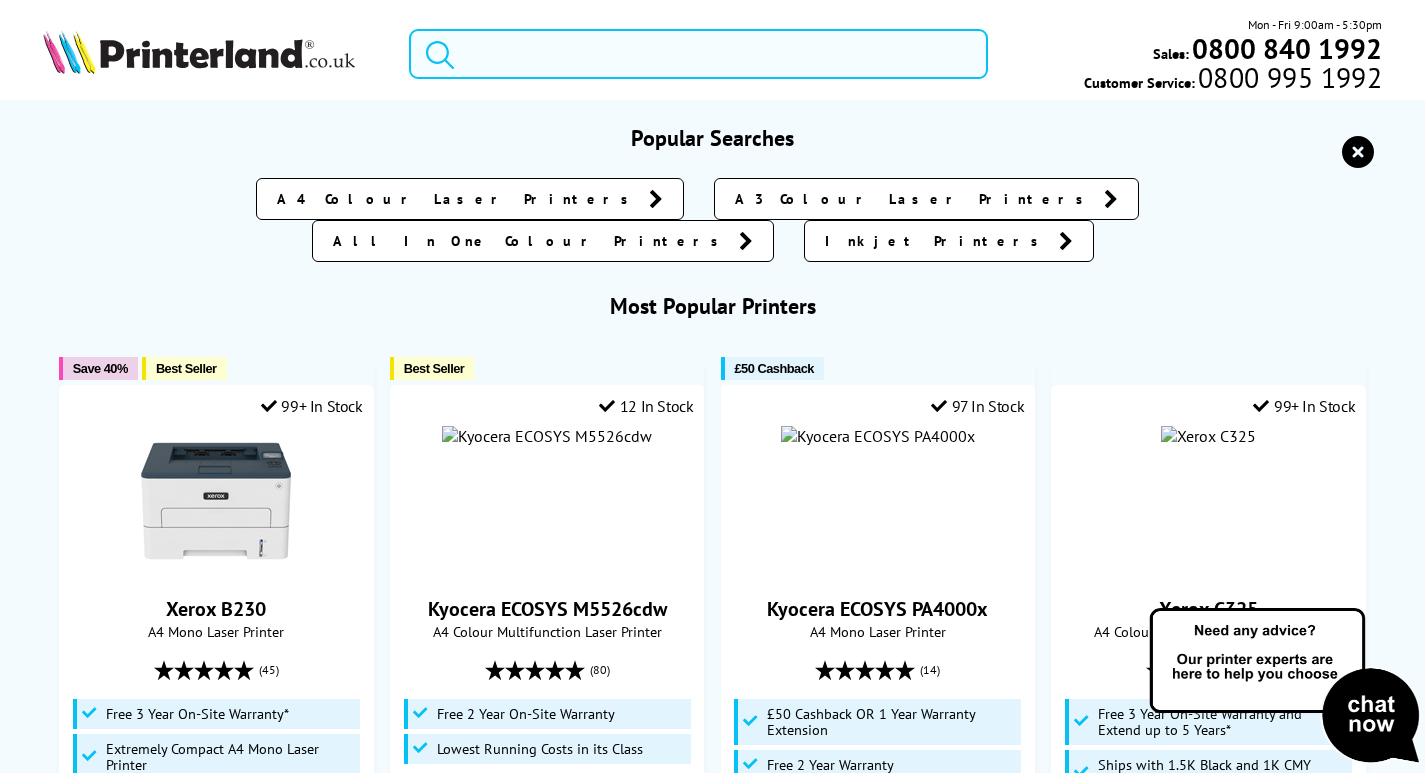 click at bounding box center (698, 54) 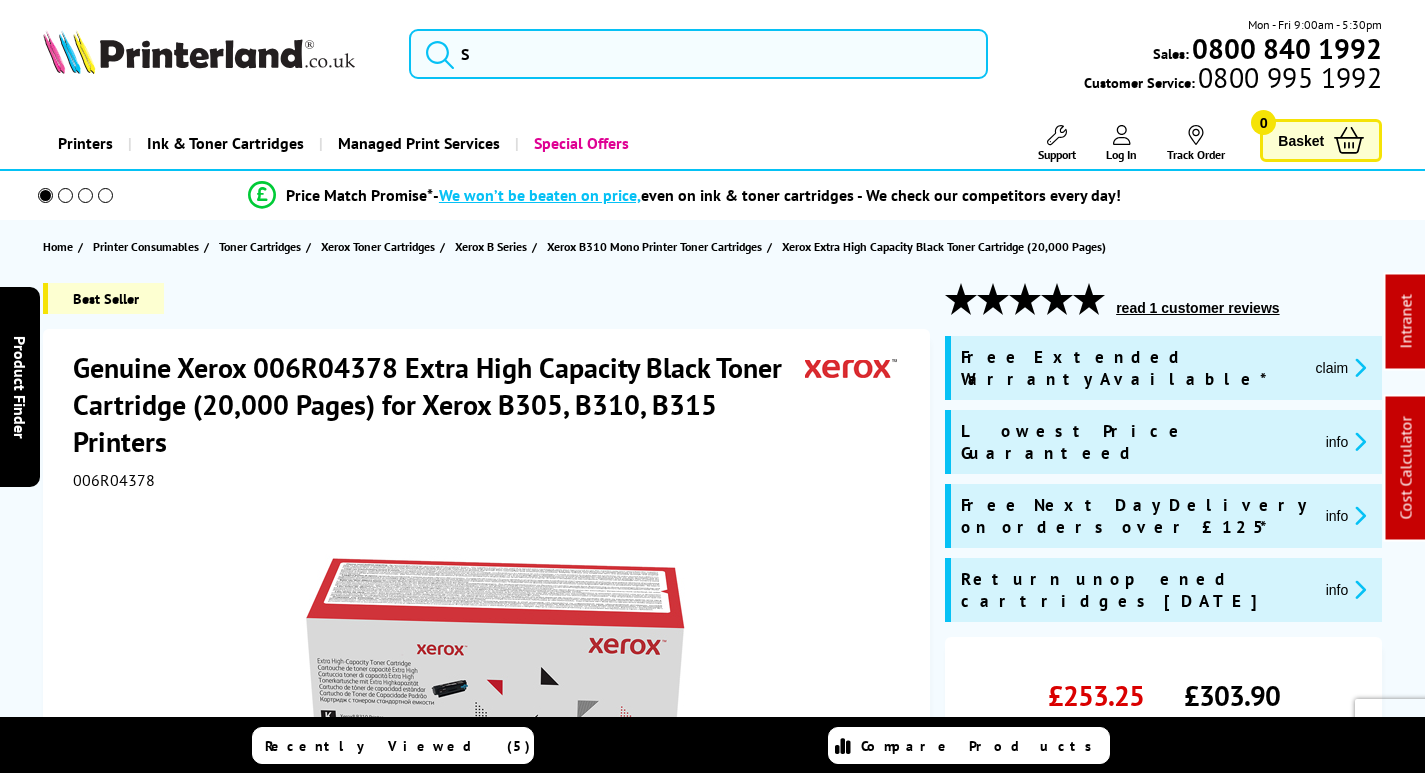scroll, scrollTop: 0, scrollLeft: 0, axis: both 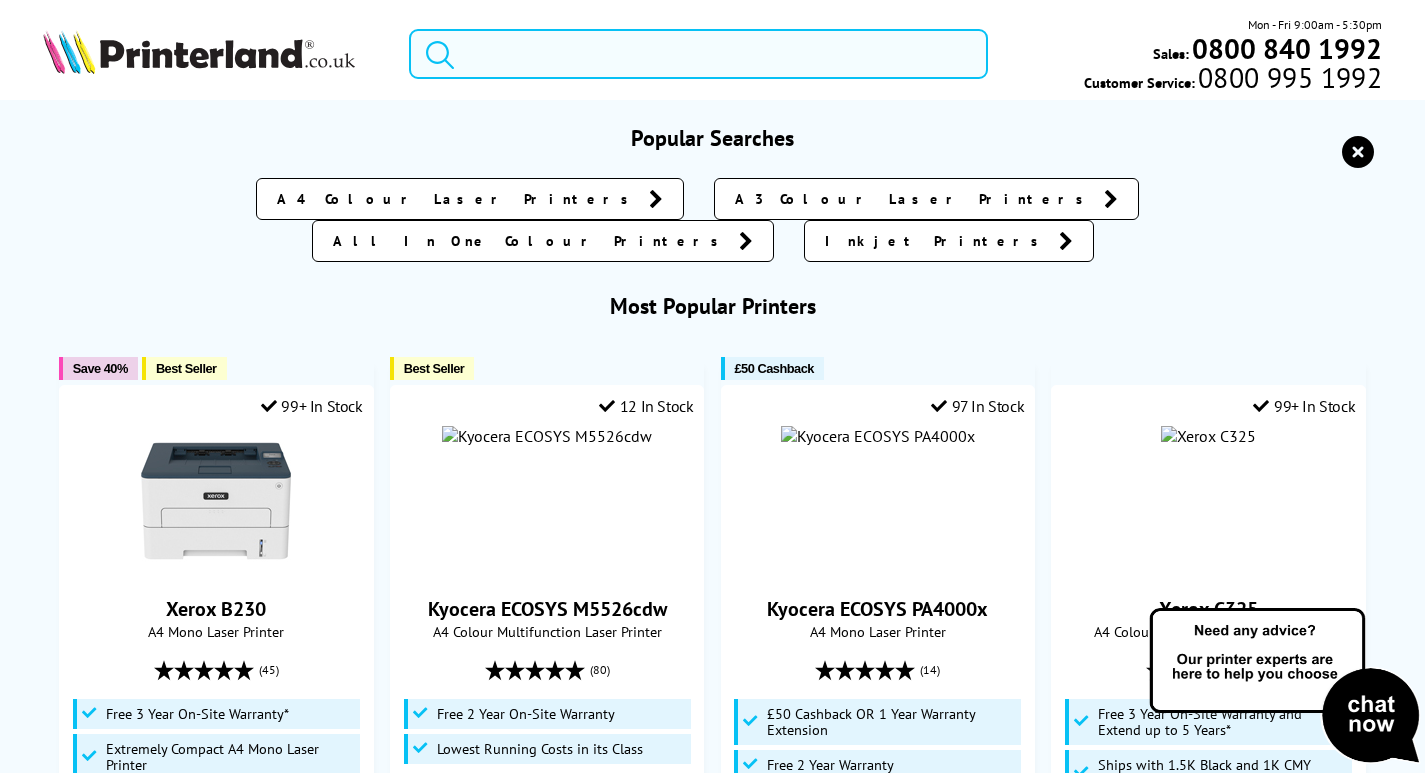 click at bounding box center [698, 54] 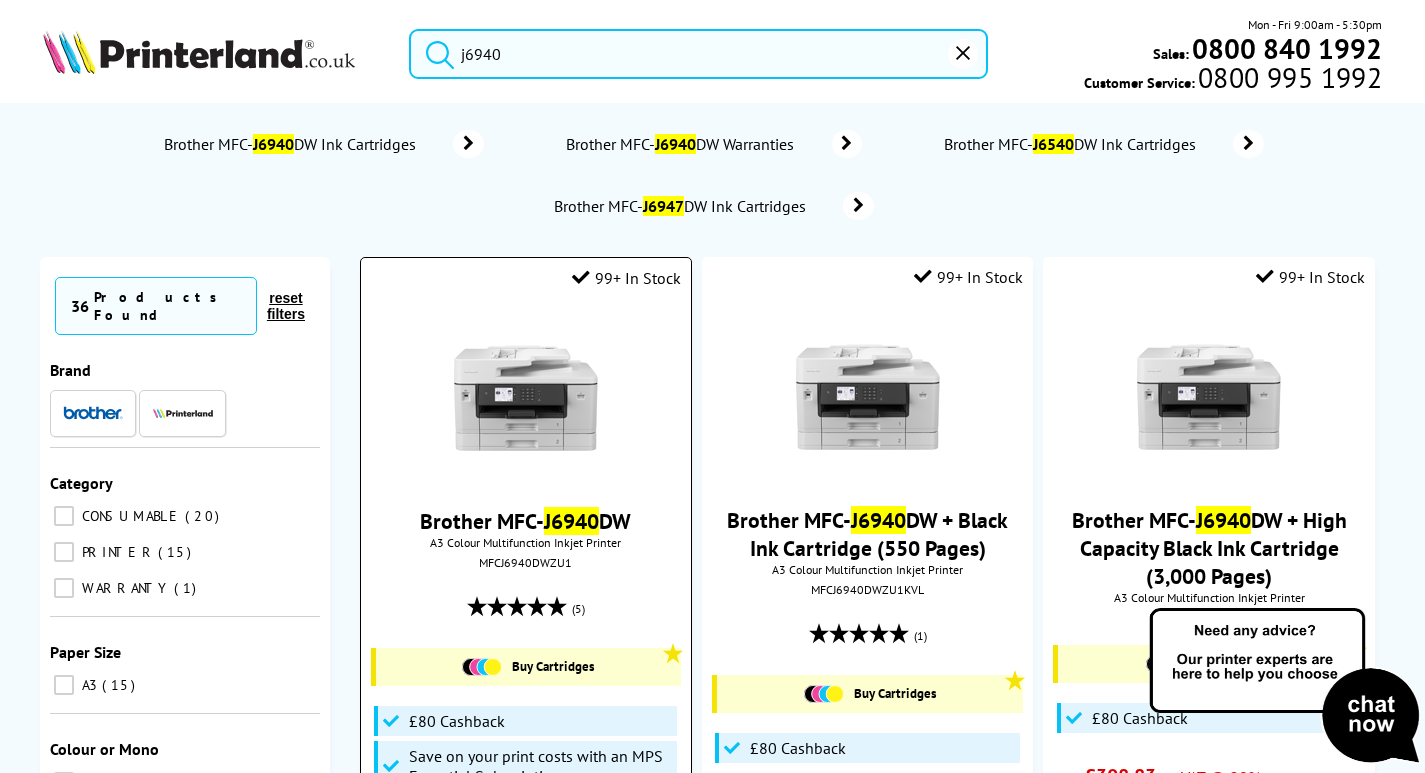 type on "j6940" 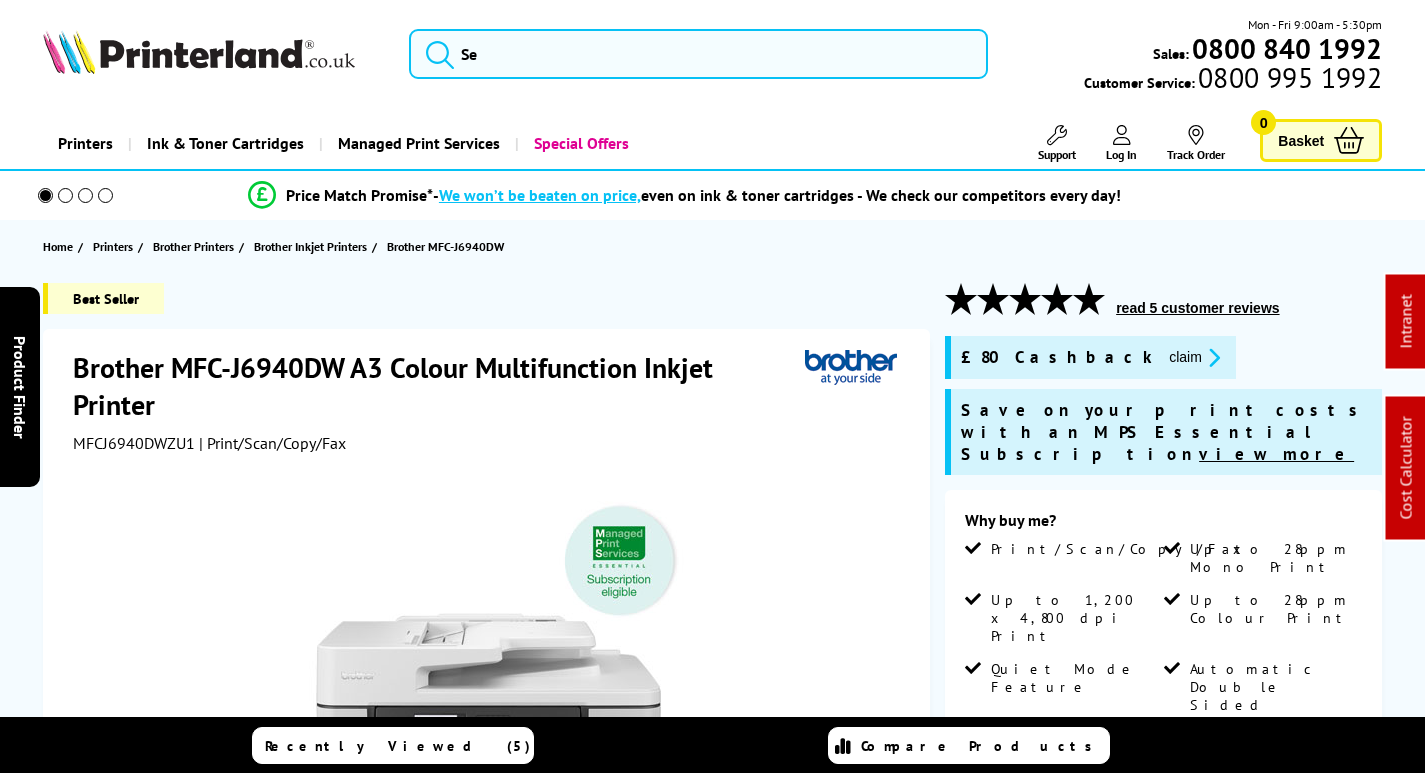 scroll, scrollTop: 0, scrollLeft: 0, axis: both 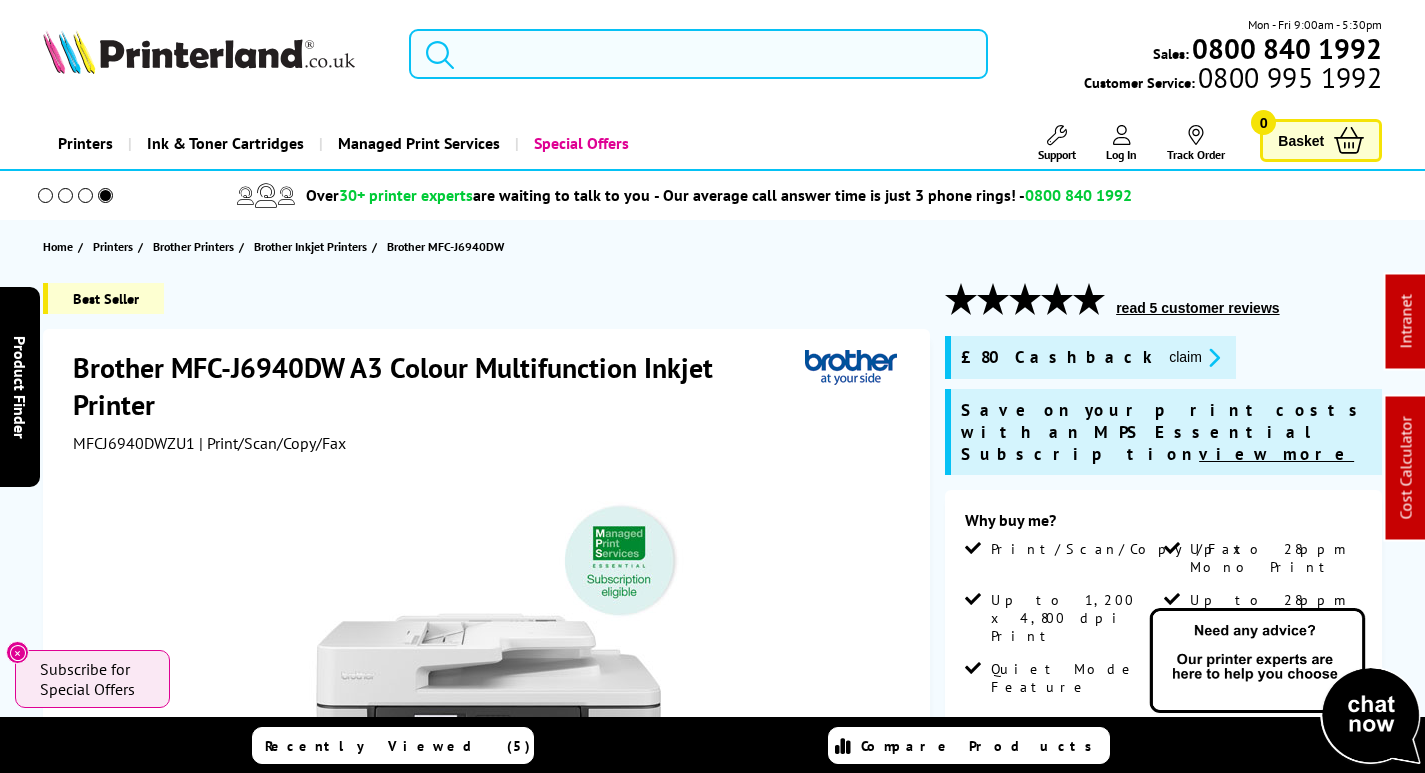 click at bounding box center (698, 54) 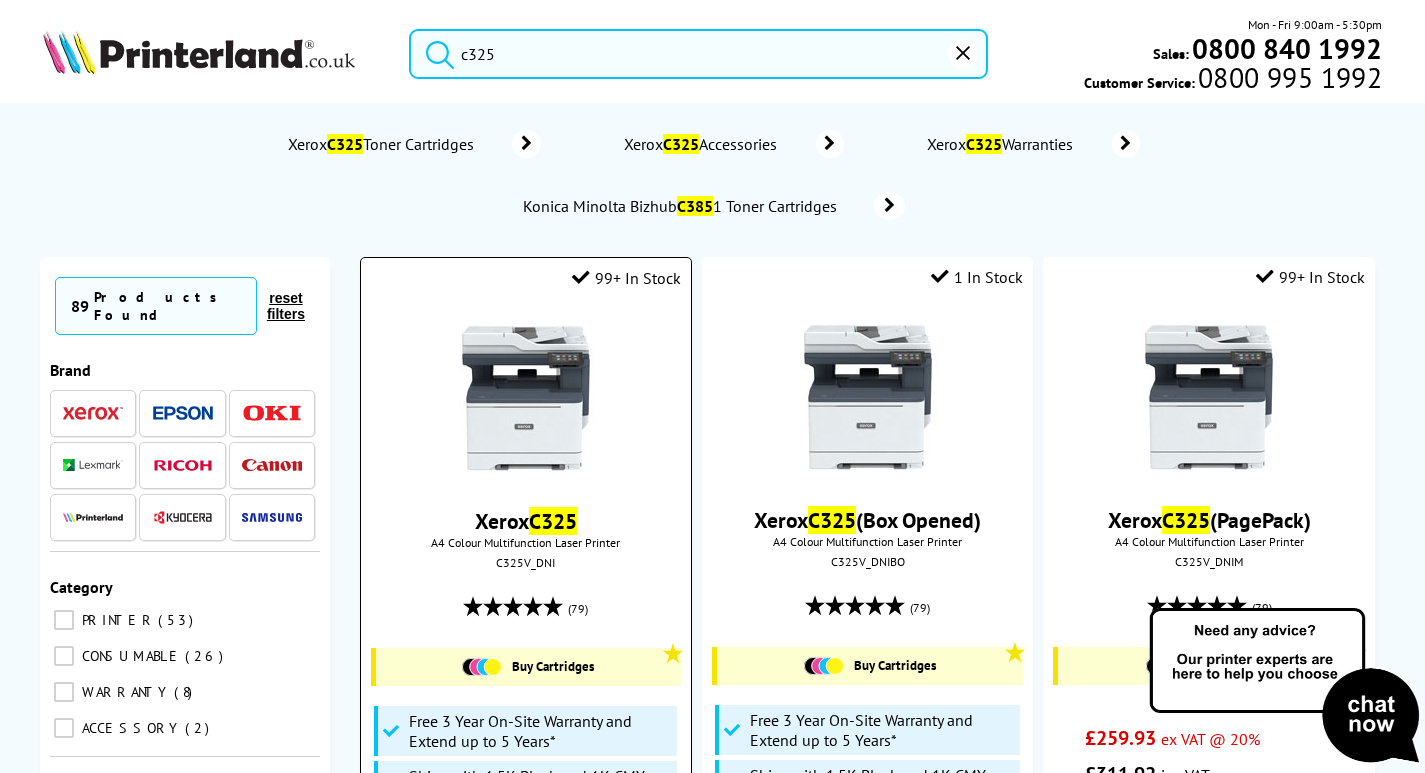 type on "c325" 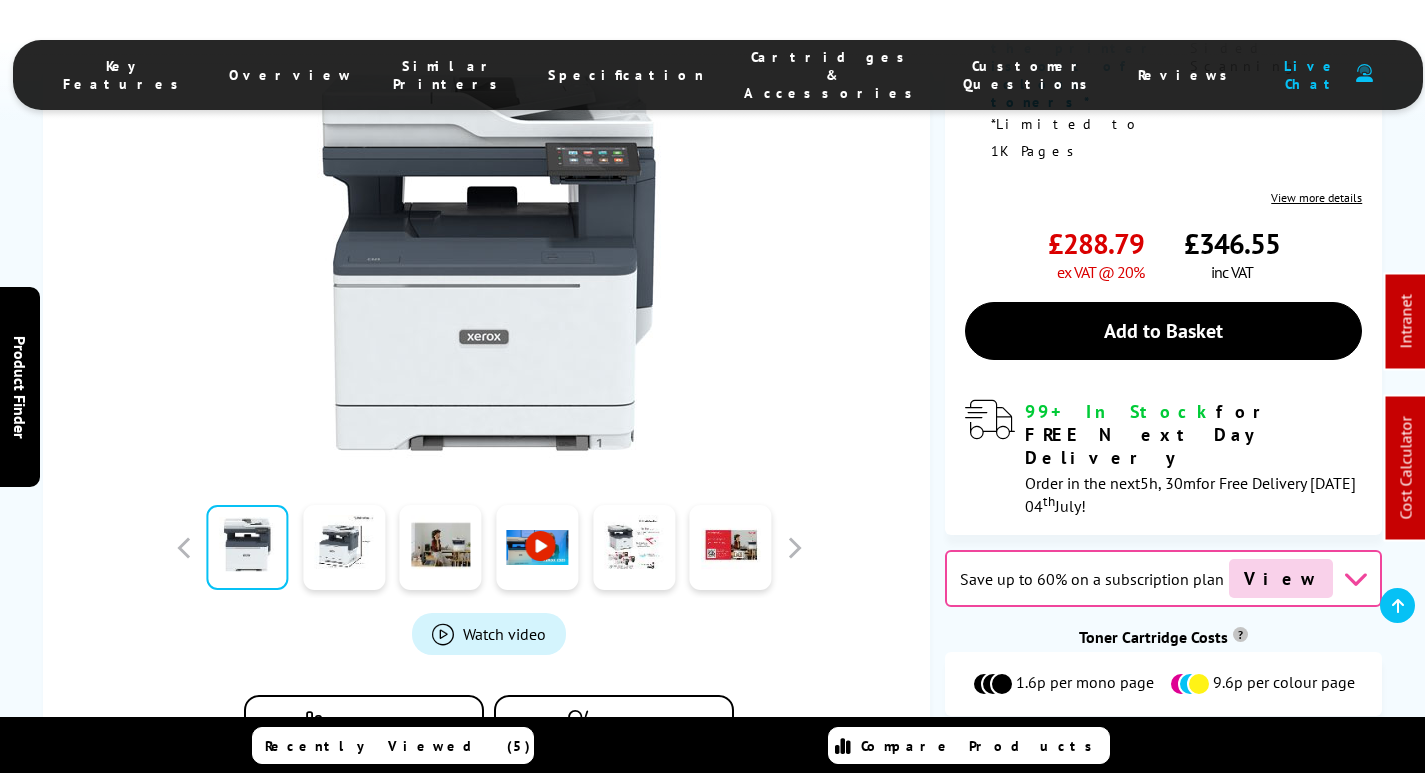scroll, scrollTop: 700, scrollLeft: 0, axis: vertical 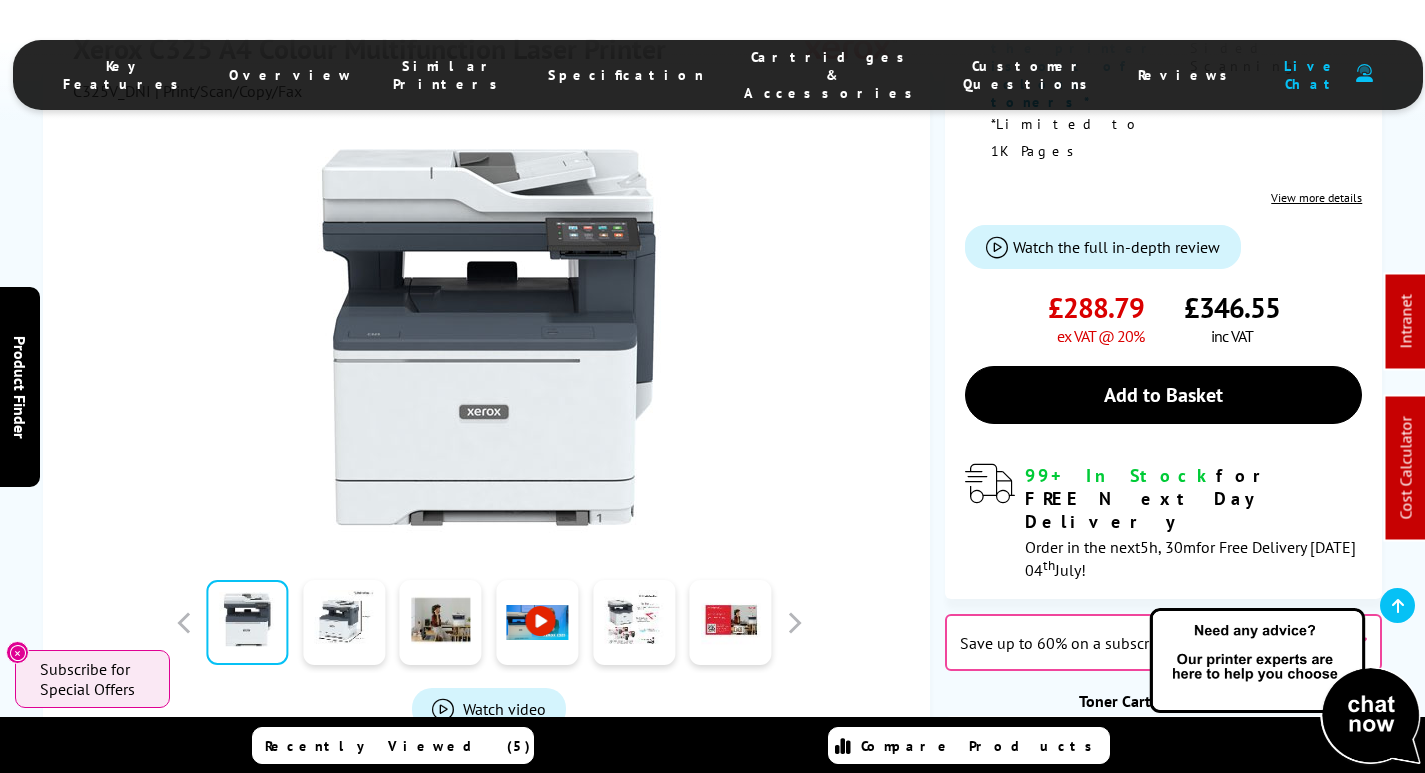 click on "Cartridges & Accessories" at bounding box center [833, 75] 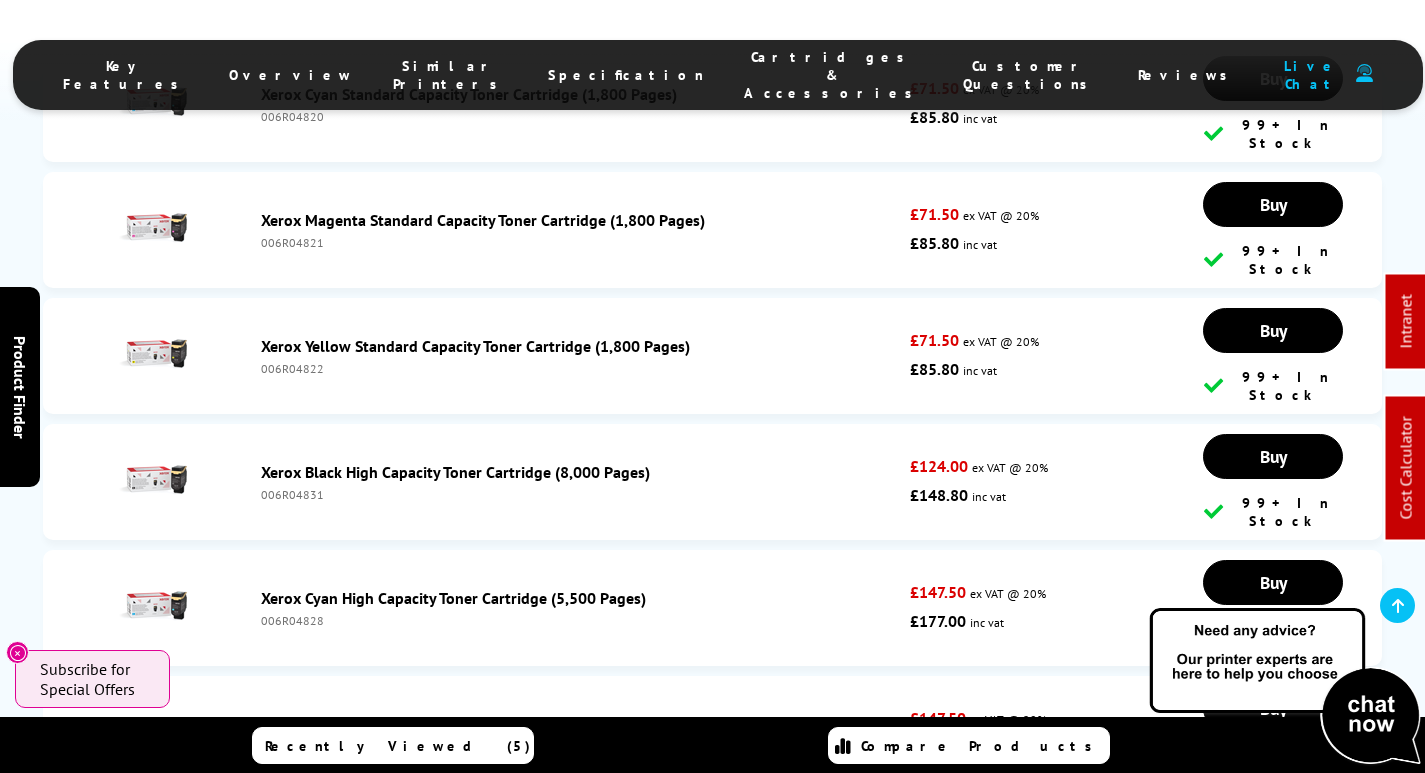 scroll, scrollTop: 8572, scrollLeft: 0, axis: vertical 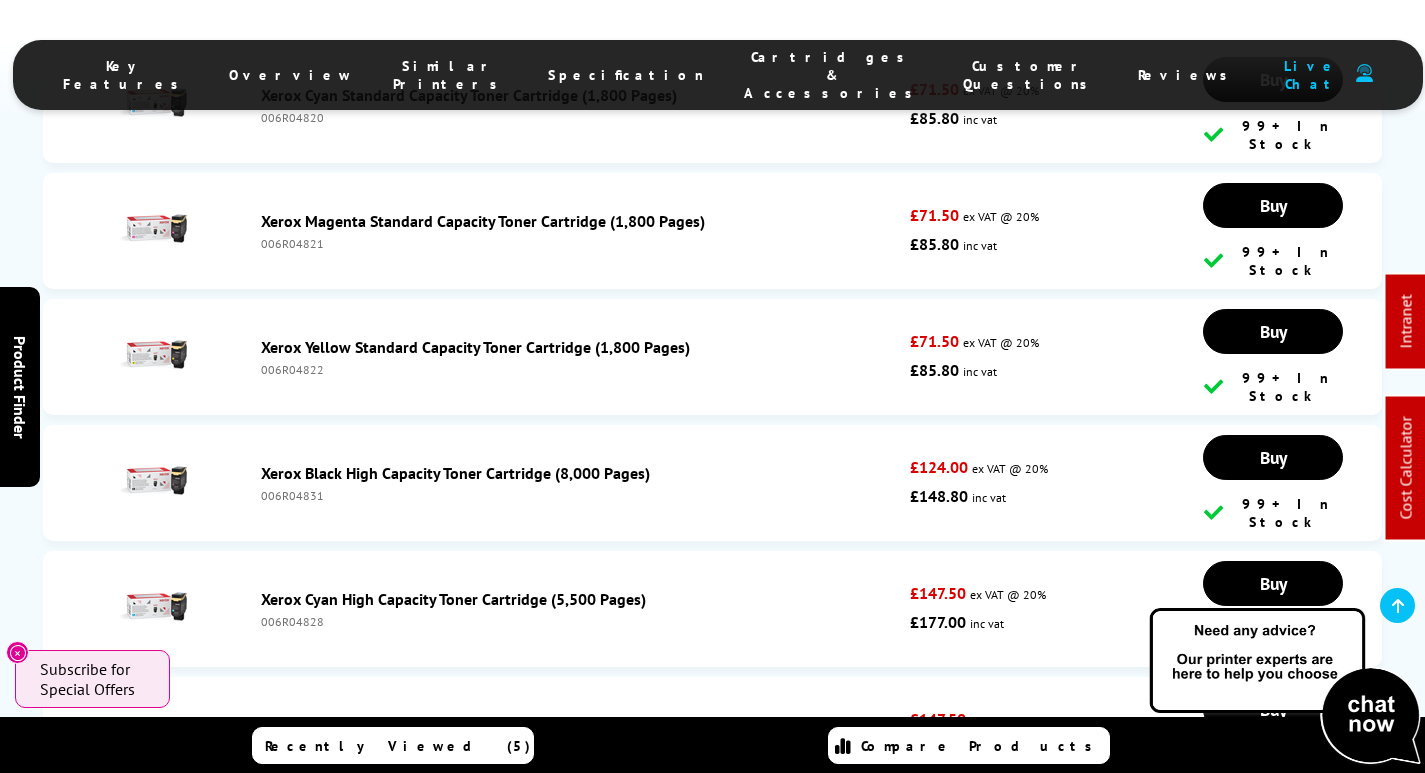 click on "006R04829" at bounding box center (581, 747) 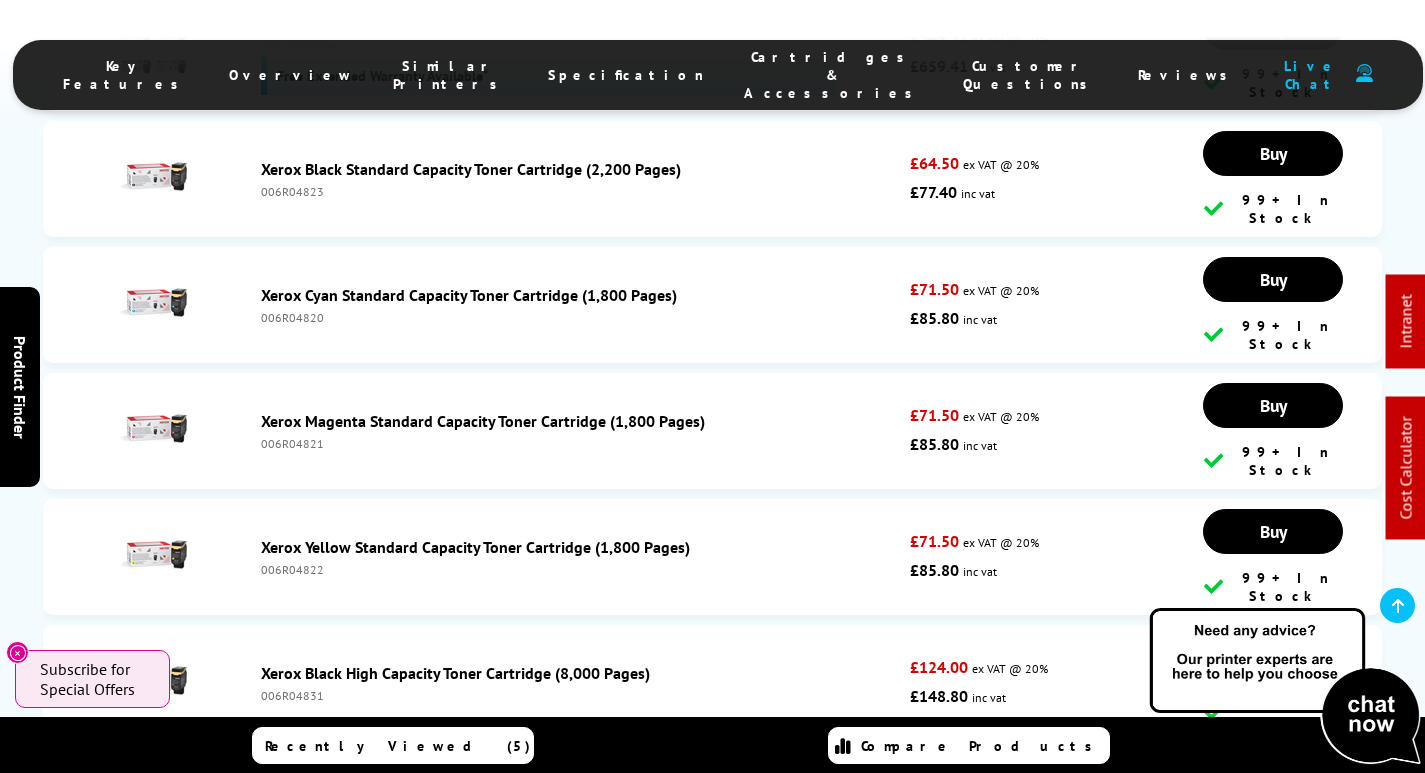 scroll, scrollTop: 8172, scrollLeft: 0, axis: vertical 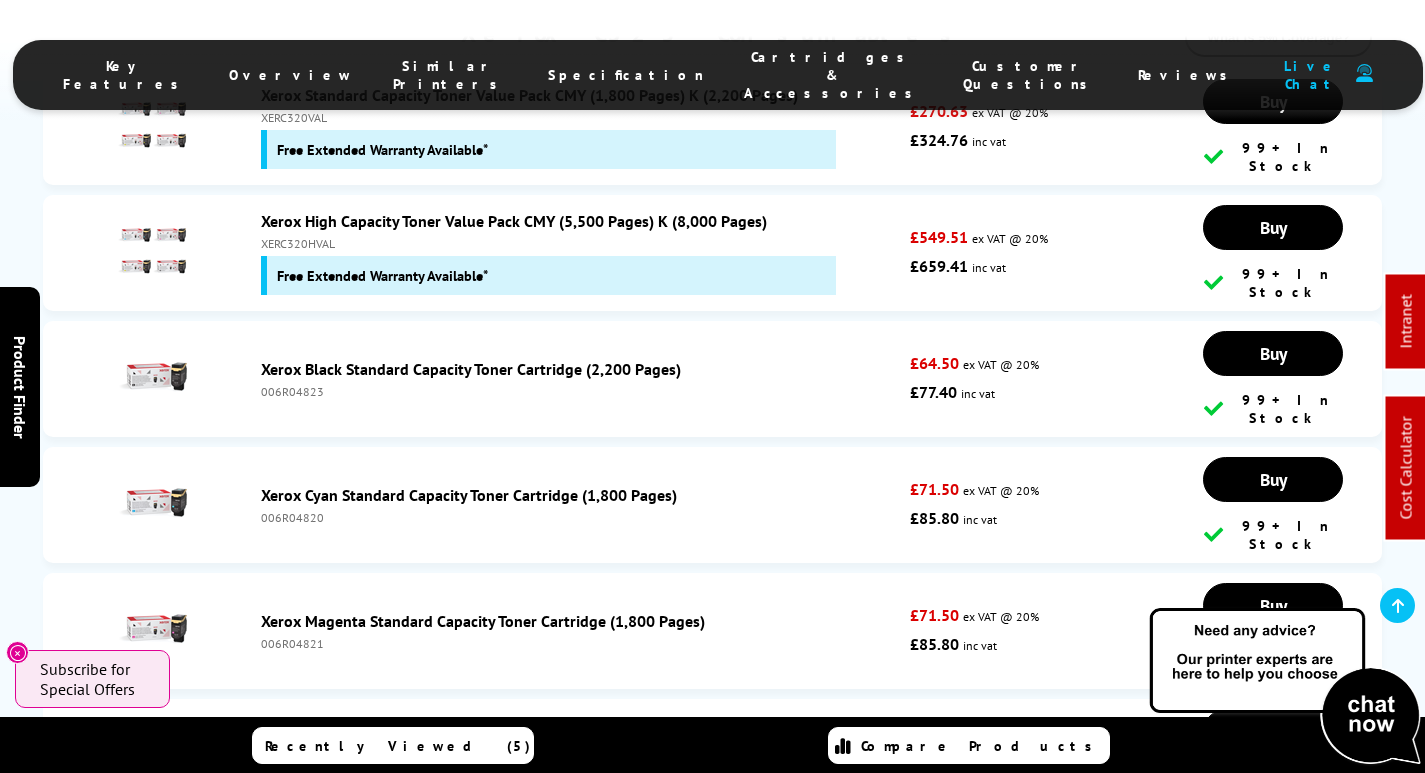 click on "006R04820" at bounding box center [581, 517] 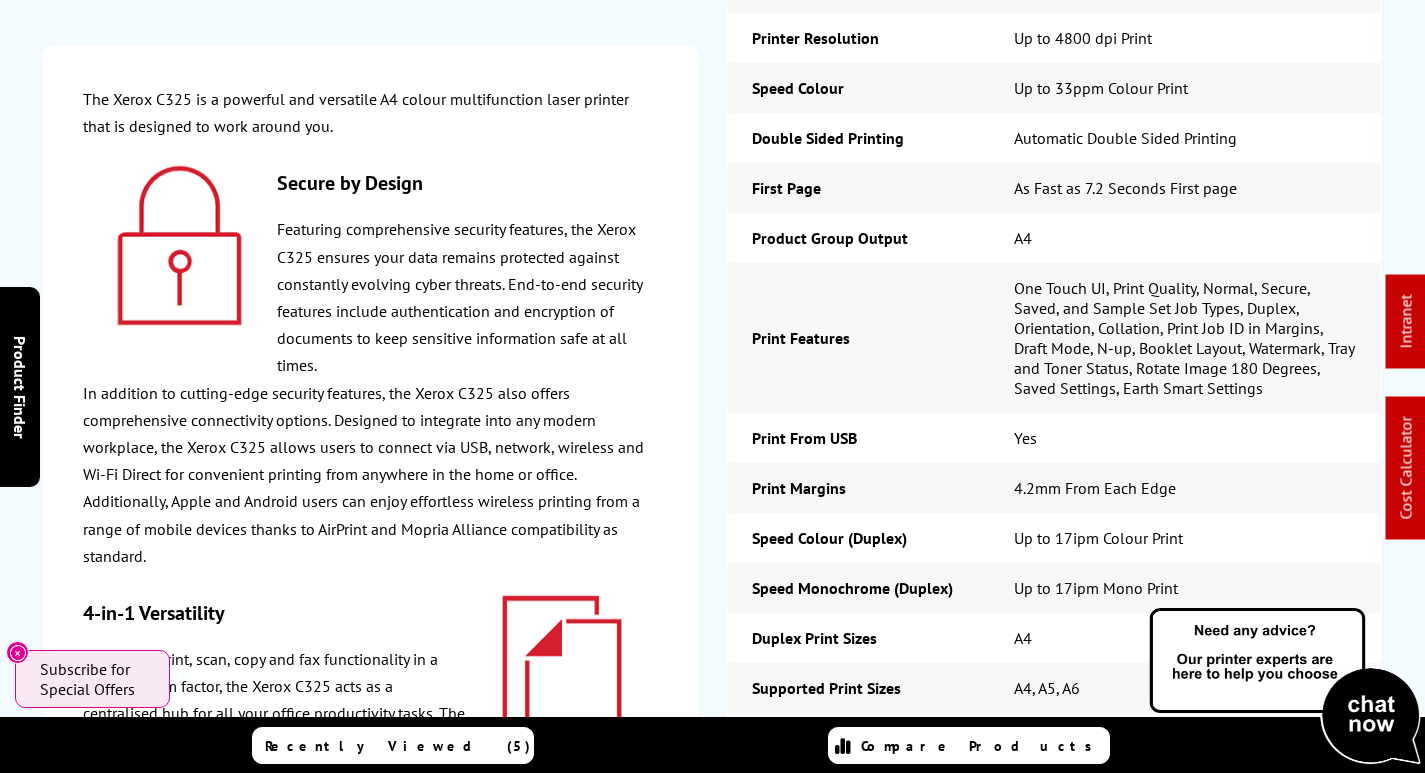 scroll, scrollTop: 0, scrollLeft: 0, axis: both 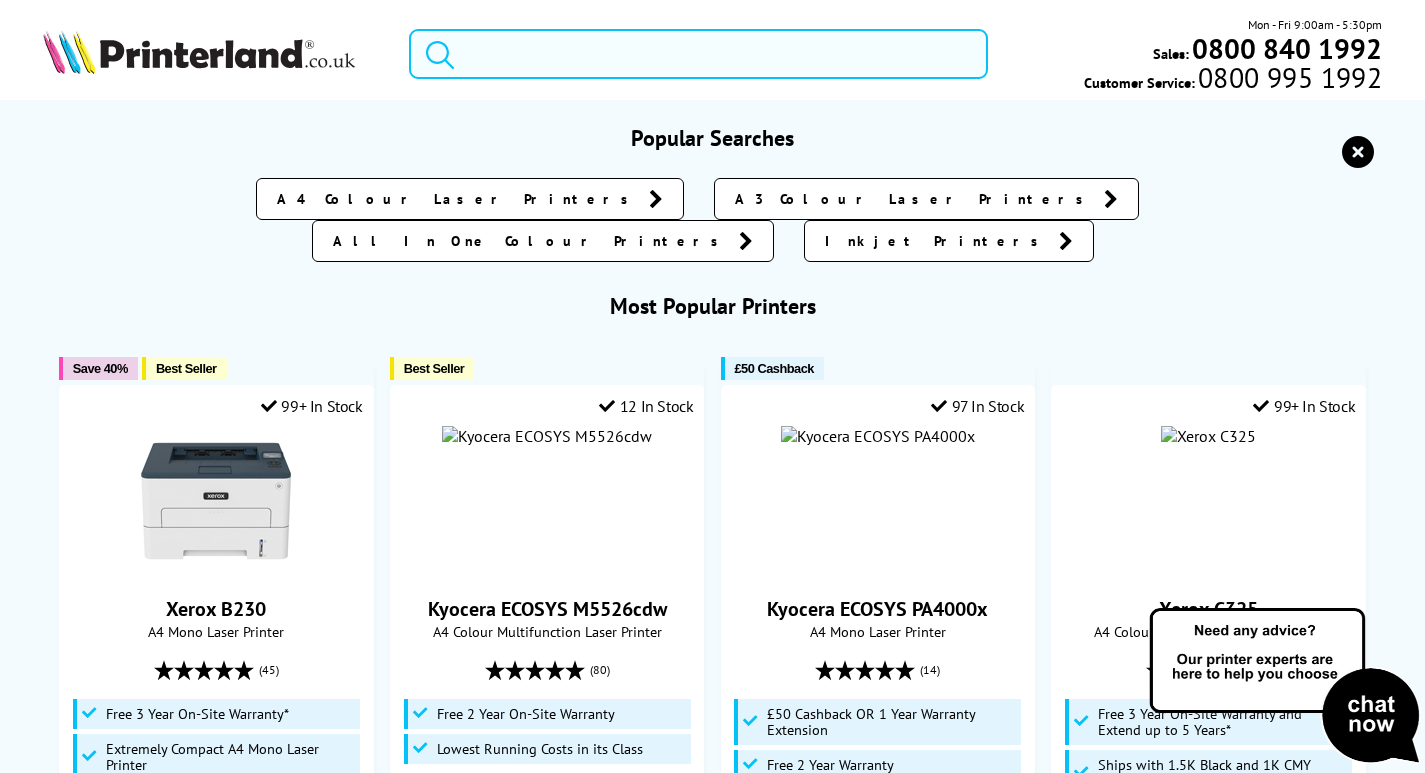 click at bounding box center [698, 54] 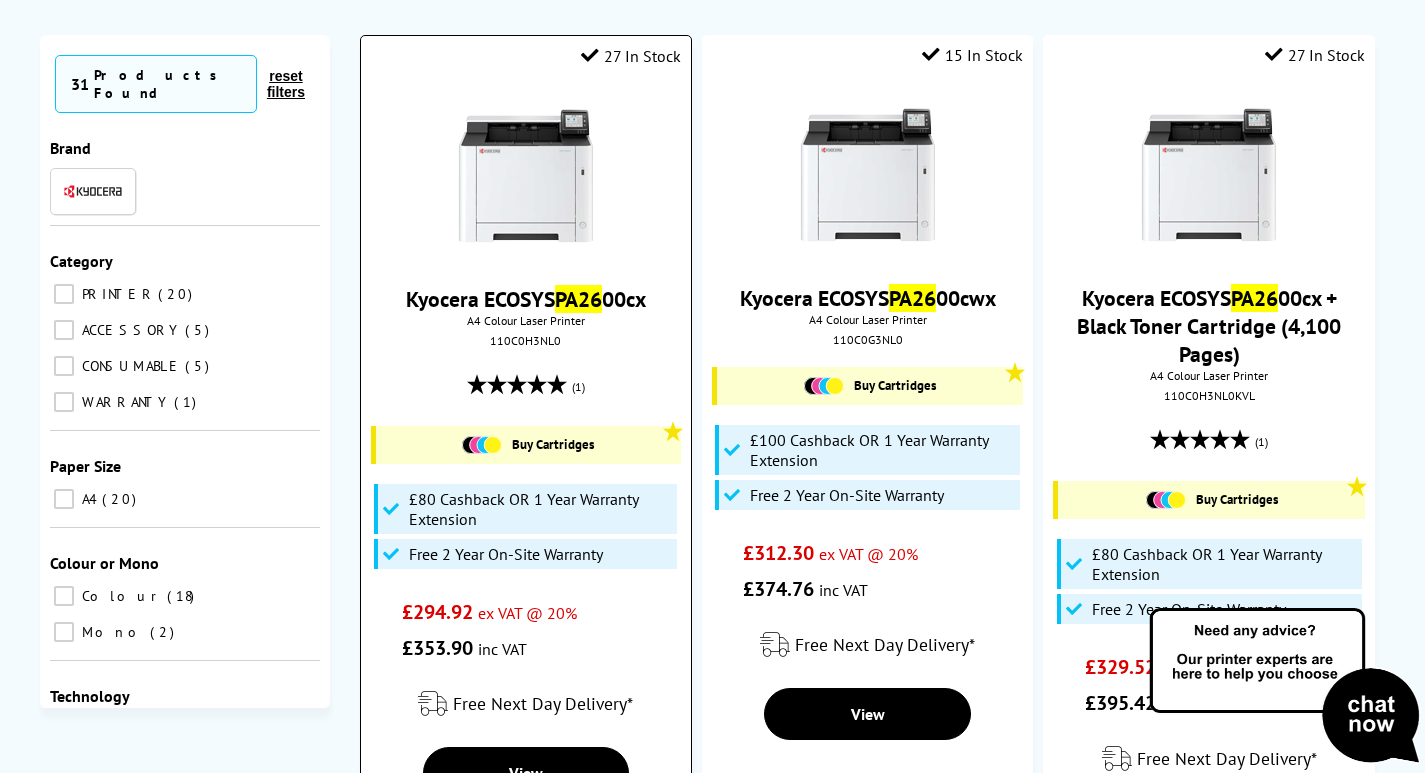 scroll, scrollTop: 200, scrollLeft: 0, axis: vertical 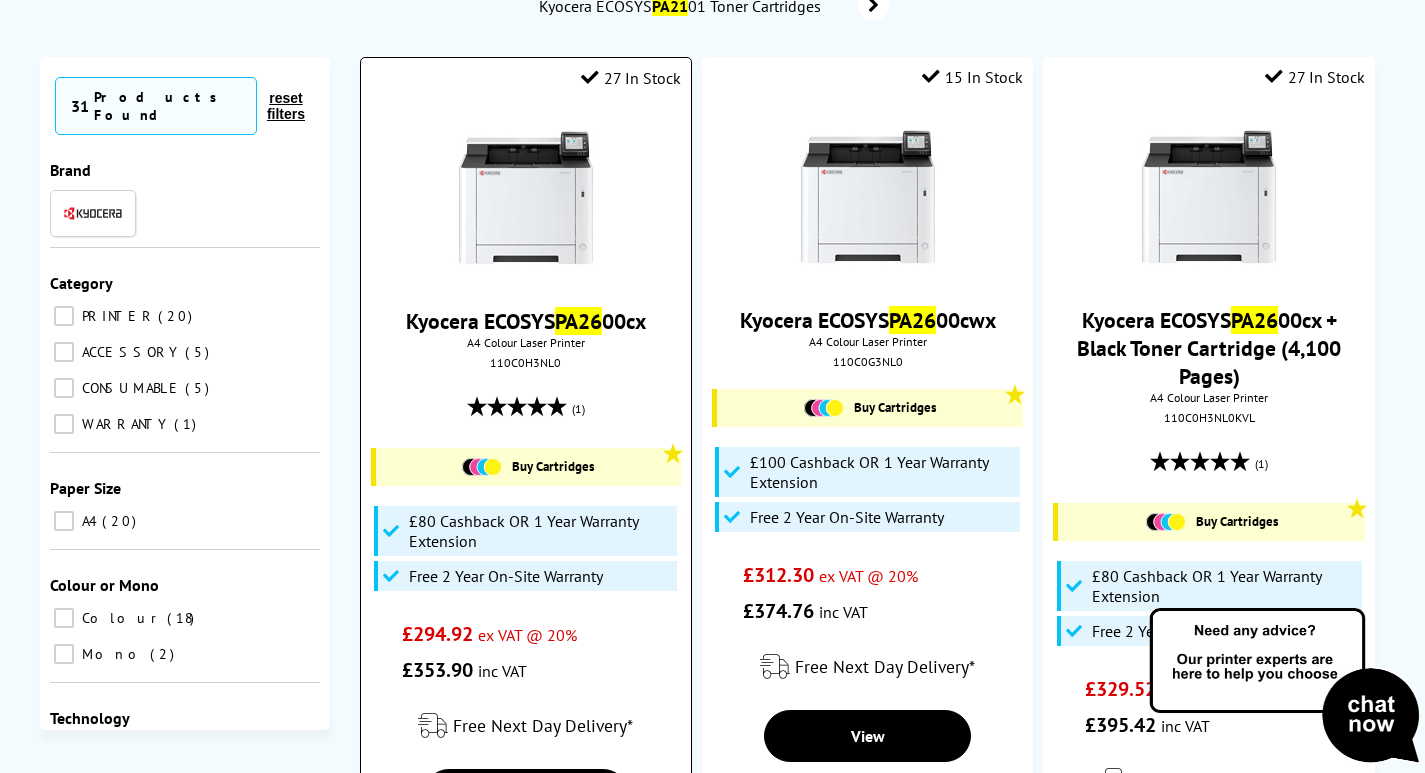 type on "pa26" 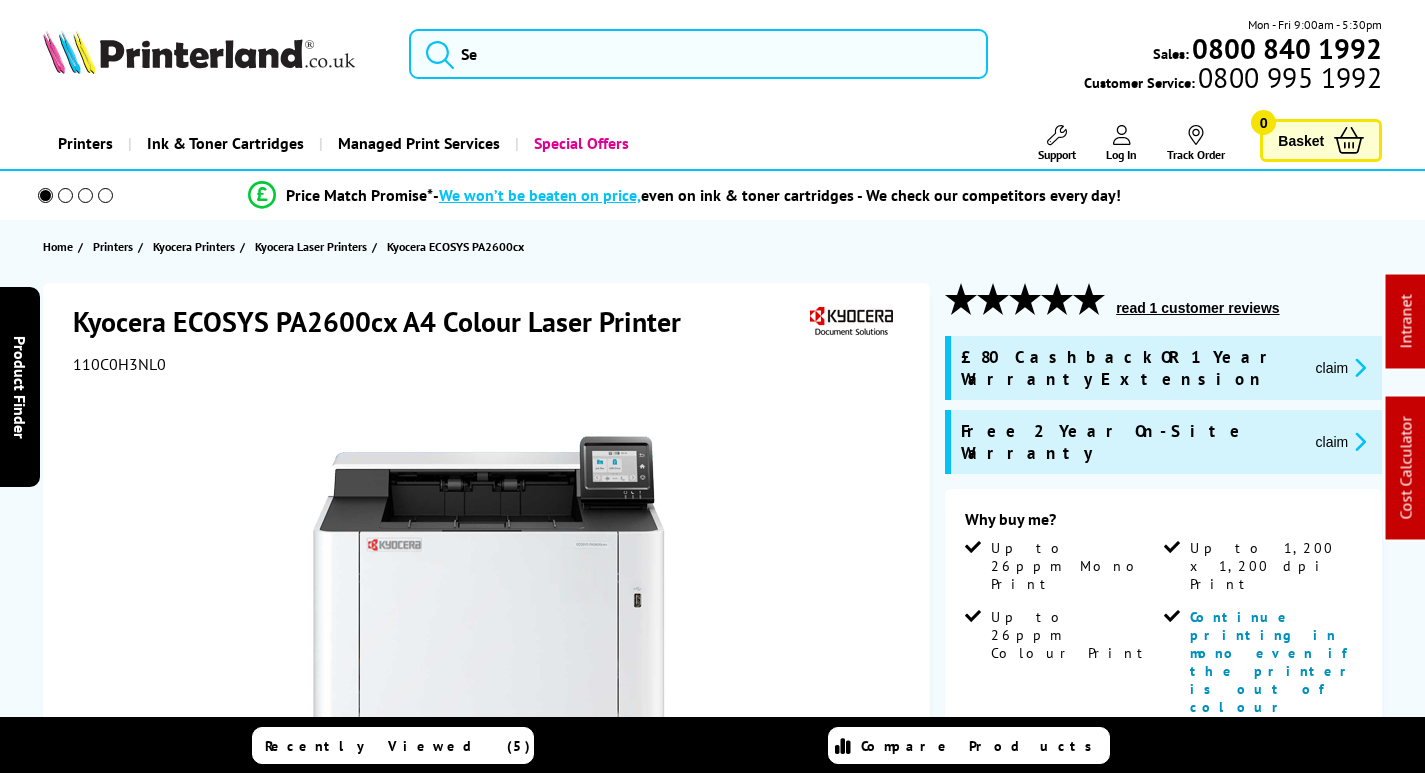 scroll, scrollTop: 0, scrollLeft: 0, axis: both 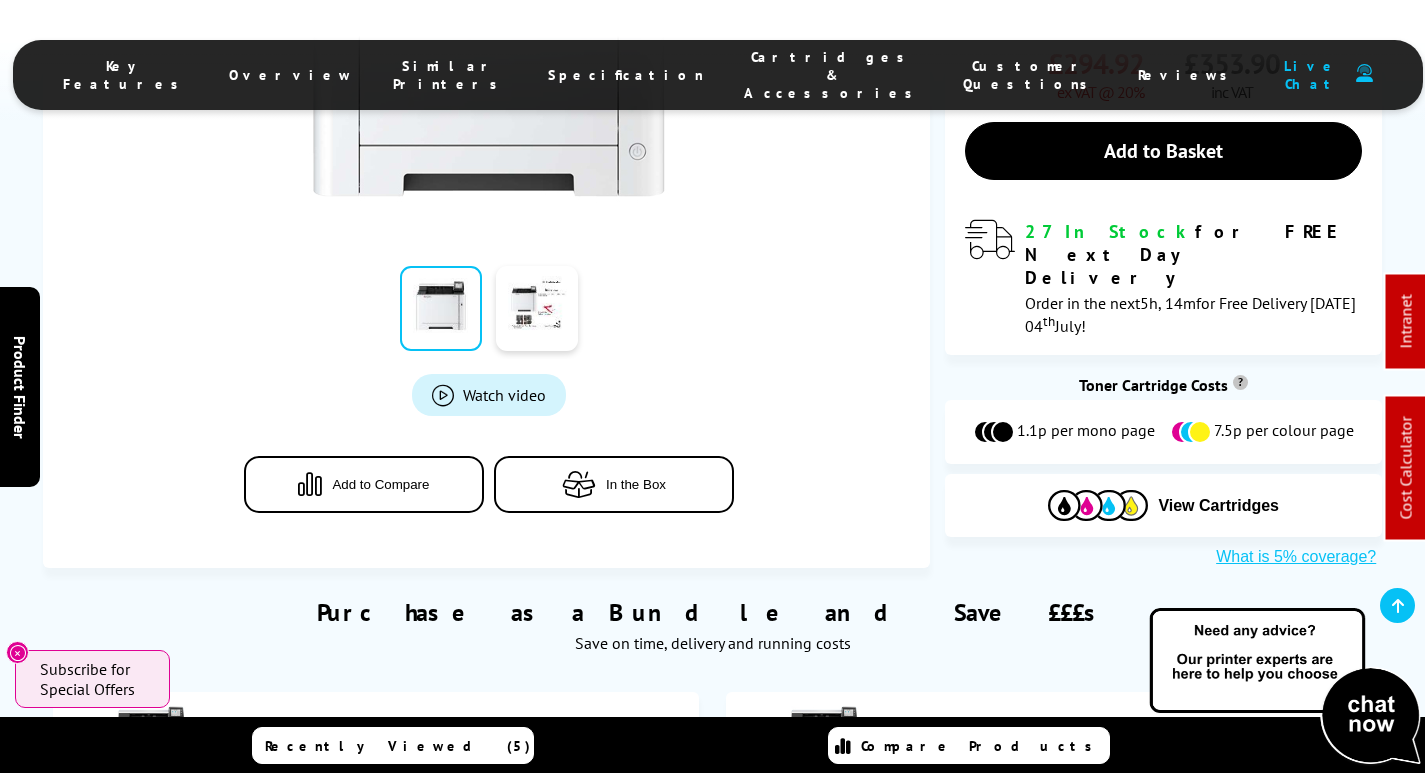 click on "Cartridges & Accessories" at bounding box center [833, 75] 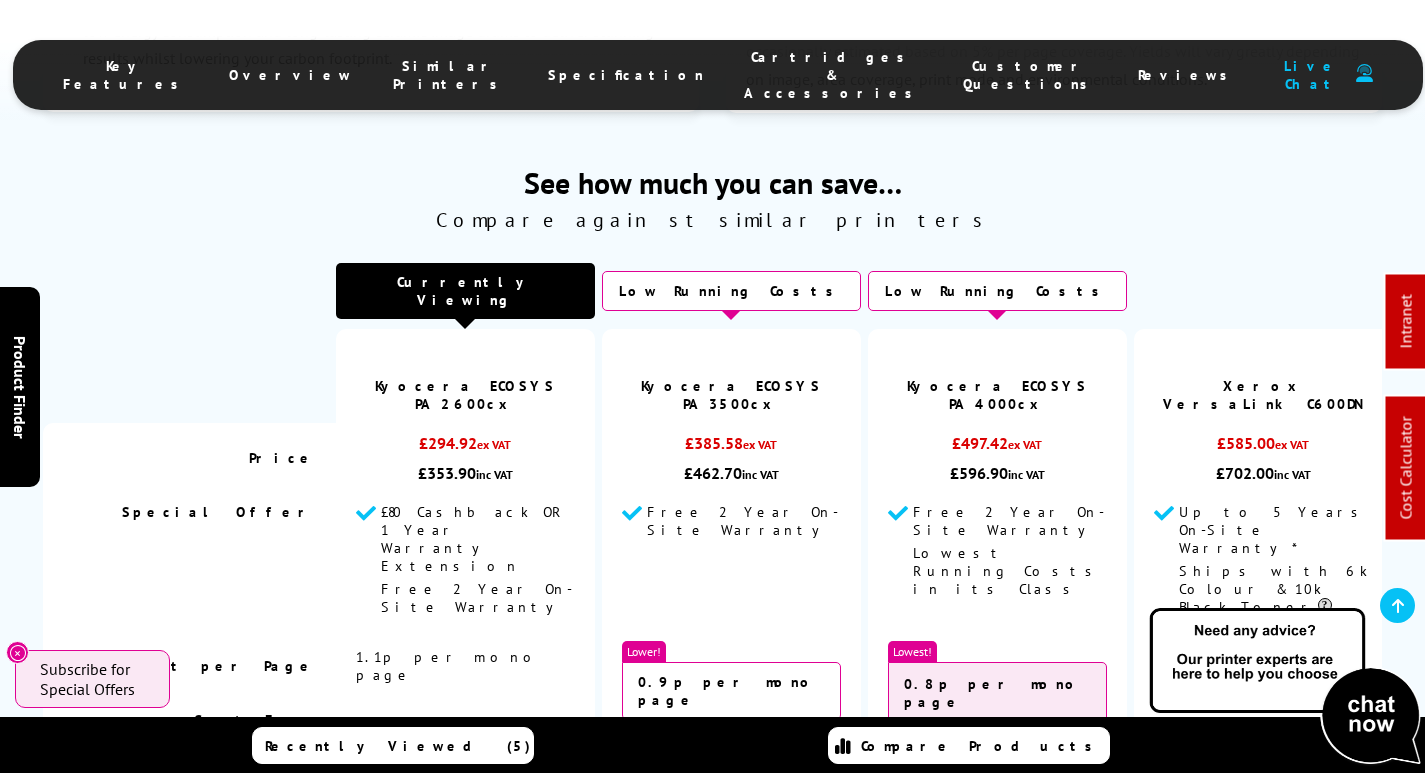 scroll, scrollTop: 5323, scrollLeft: 0, axis: vertical 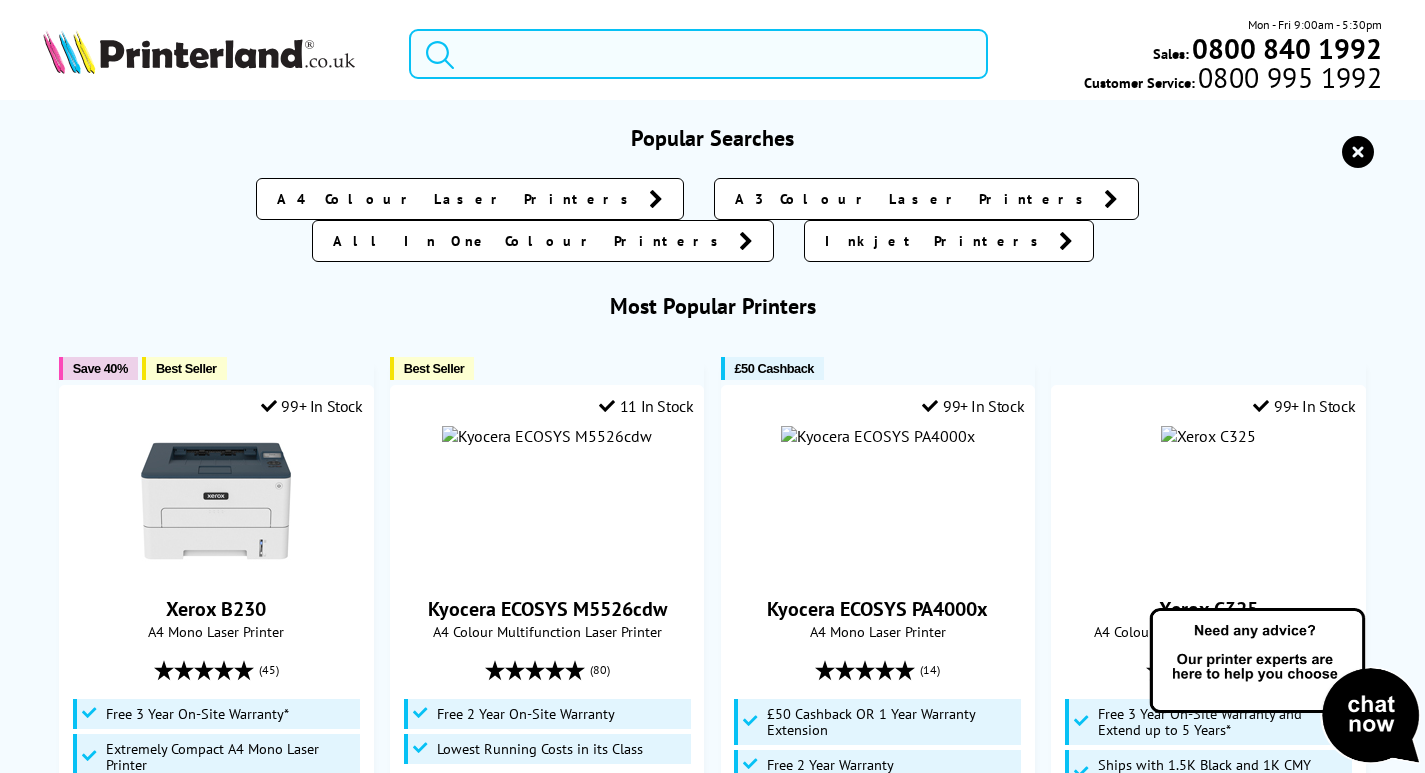 click at bounding box center (698, 54) 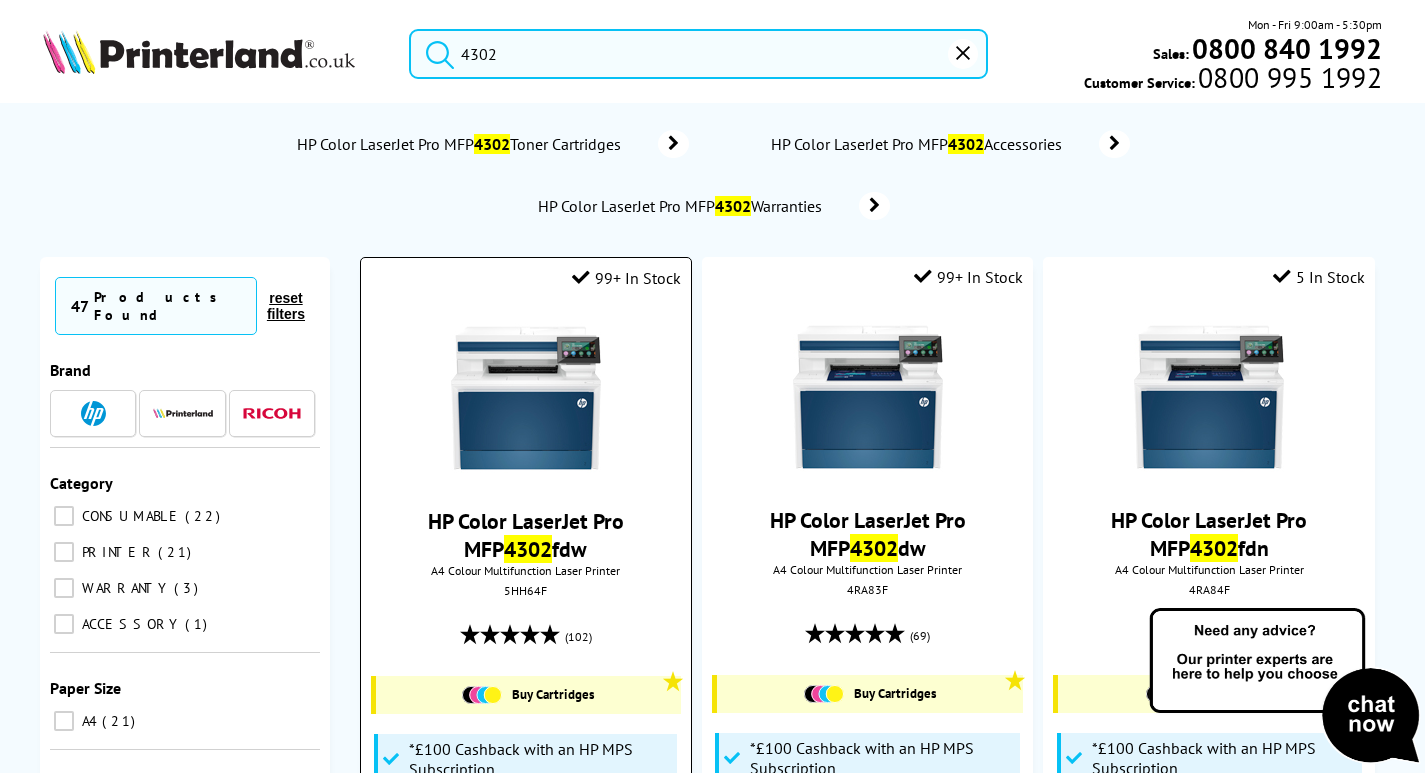 type on "4302" 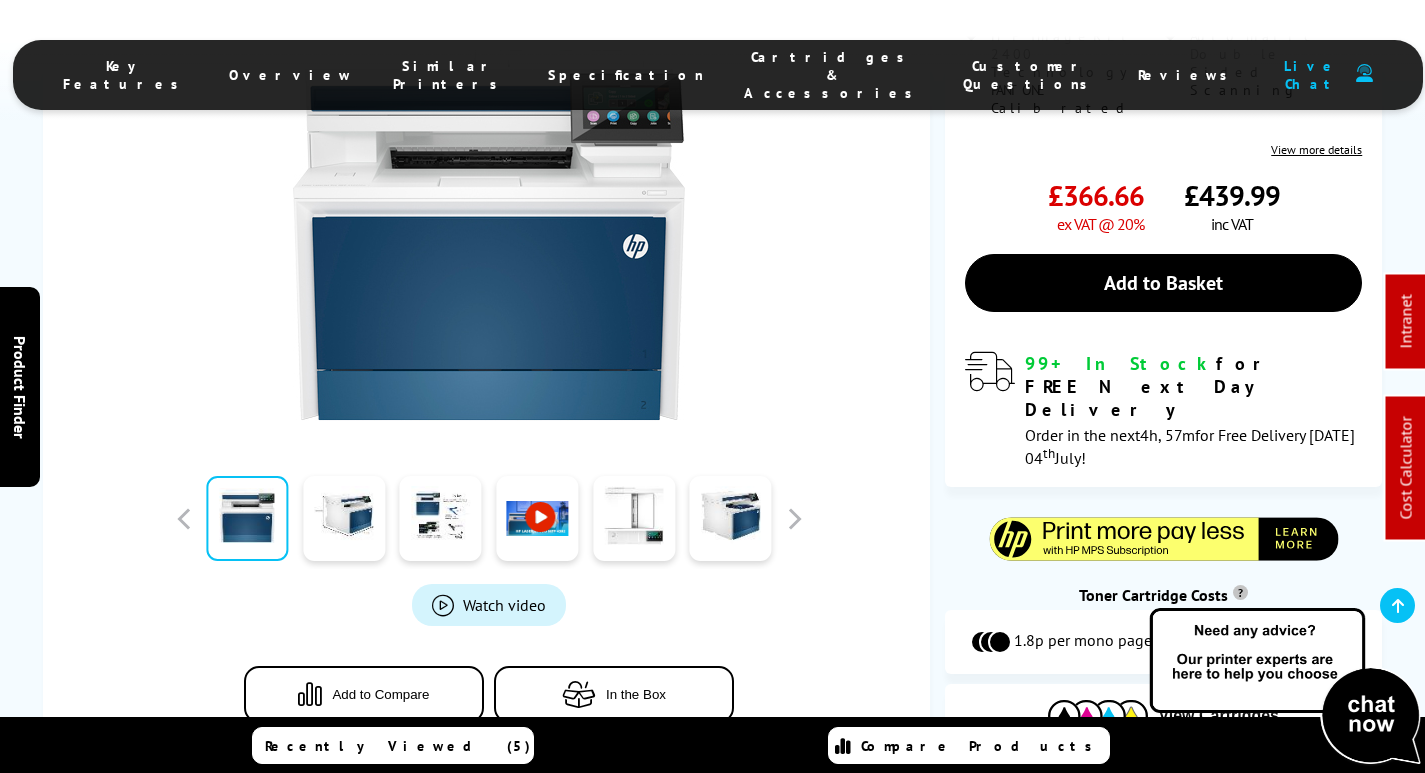 scroll, scrollTop: 1000, scrollLeft: 0, axis: vertical 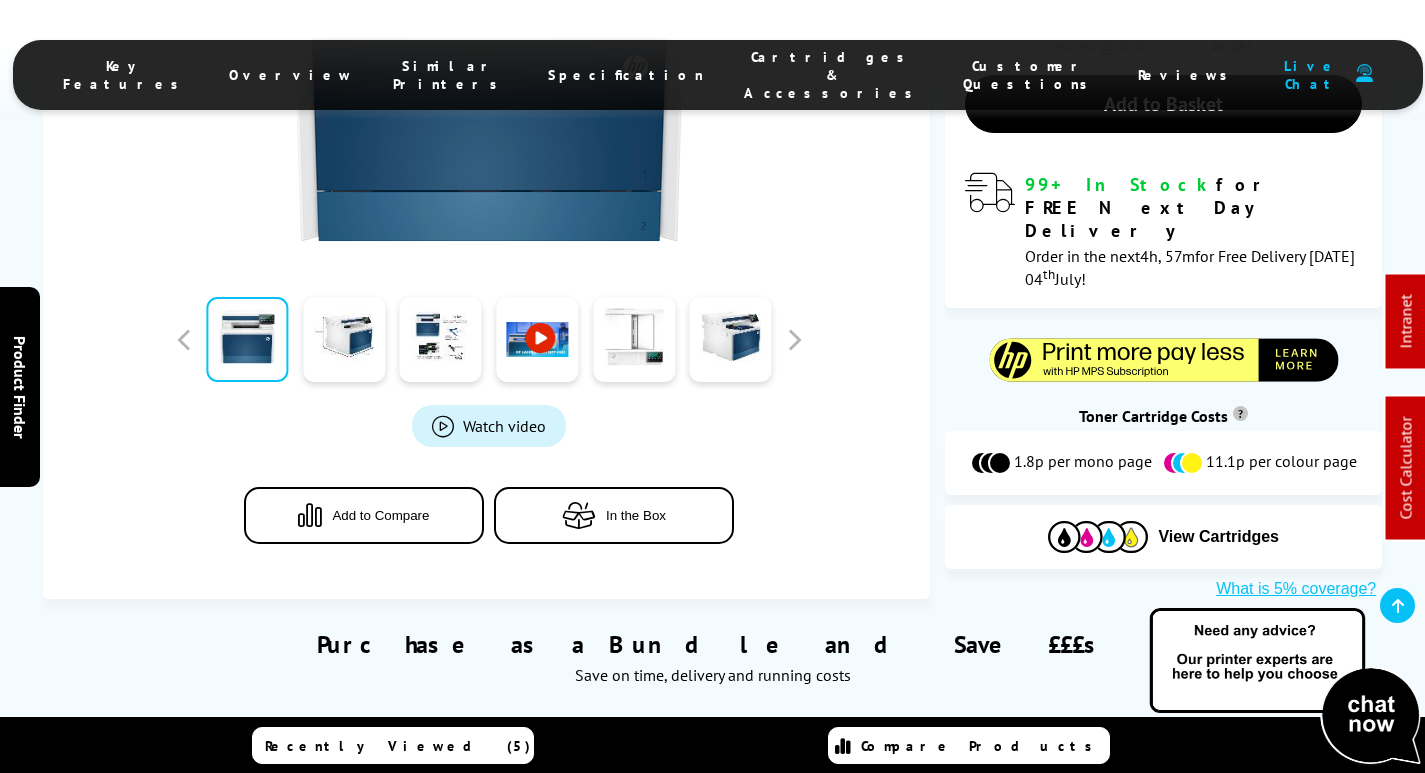 click on "Cartridges & Accessories" at bounding box center (833, 75) 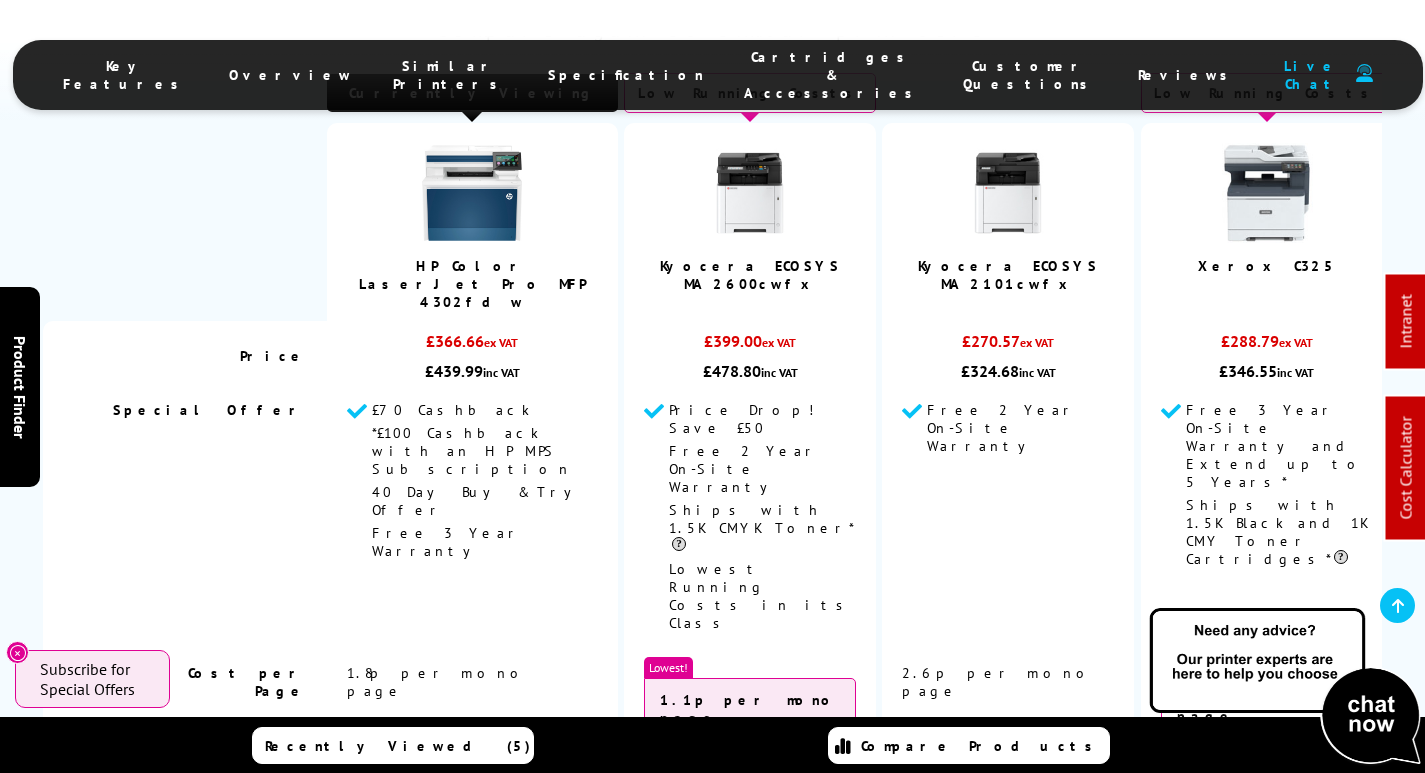 scroll, scrollTop: 7202, scrollLeft: 0, axis: vertical 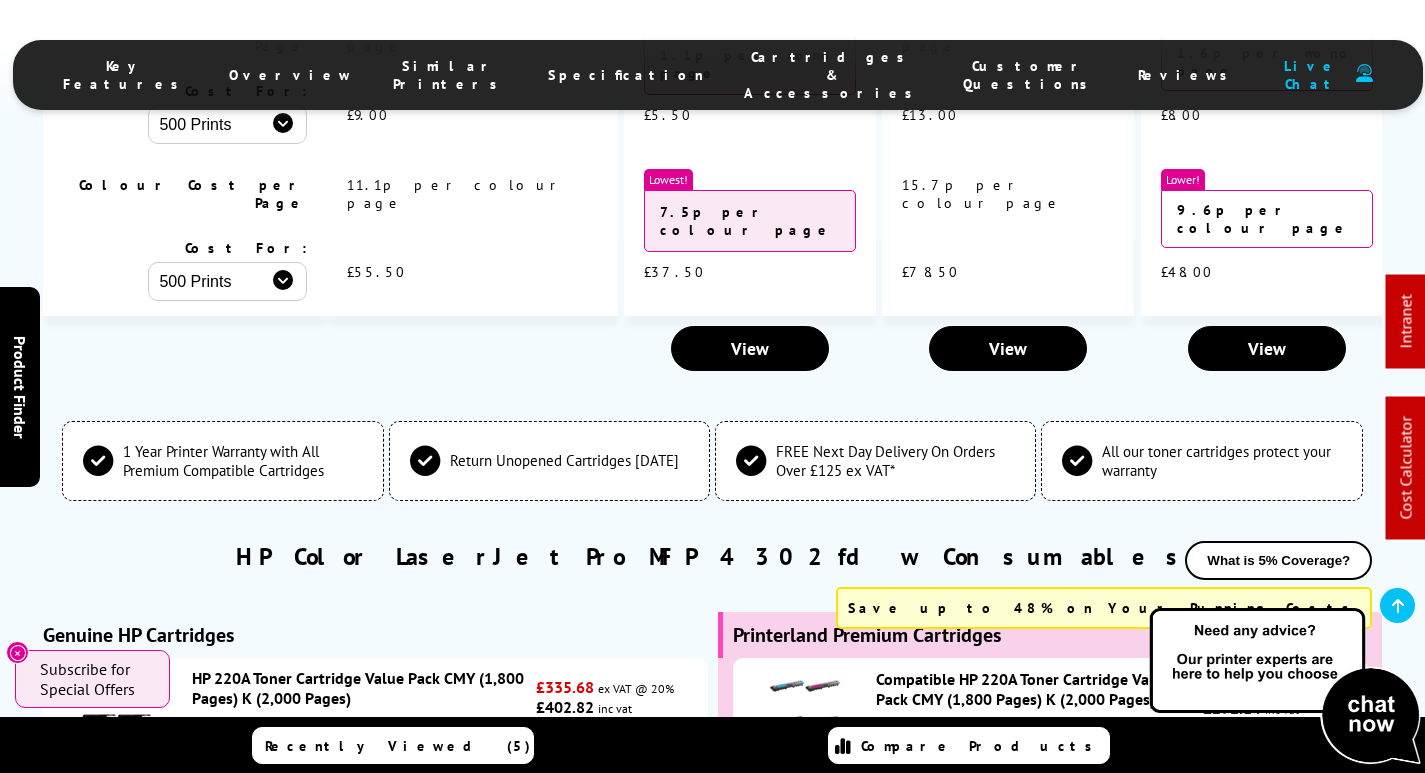 click on "HP 220A Toner Cartridge Value Pack CMY (1,800 Pages) K (2,000 Pages)" at bounding box center (358, 688) 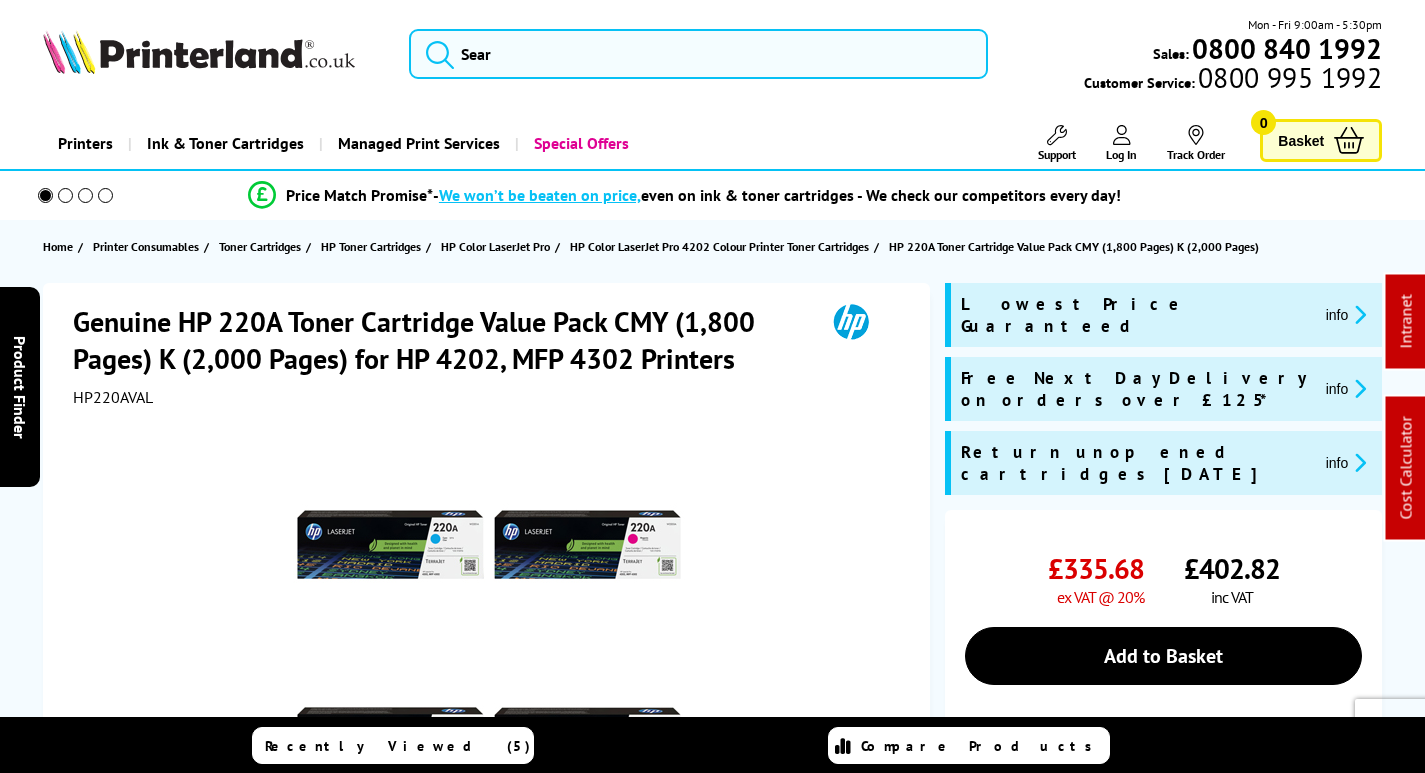 scroll, scrollTop: 0, scrollLeft: 0, axis: both 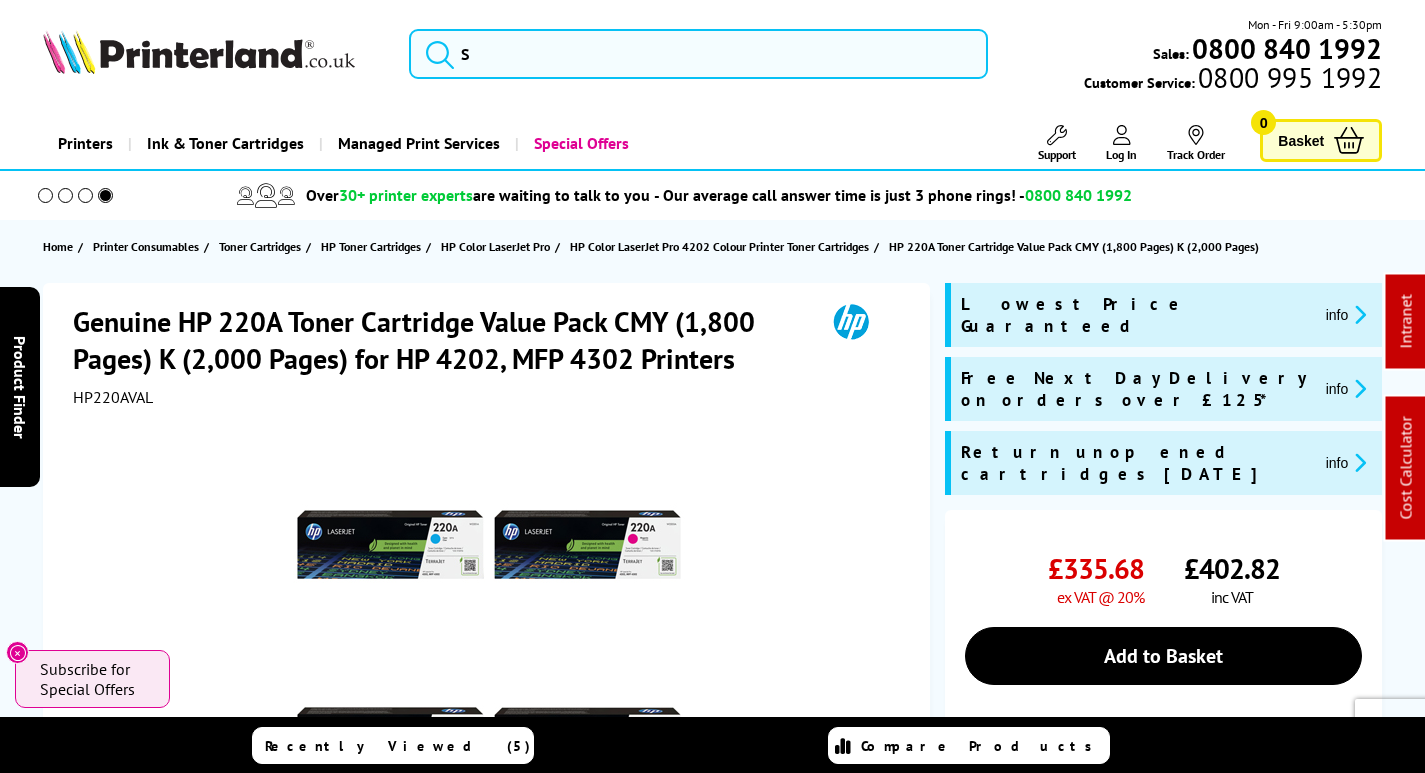 click on "HP220AVAL" at bounding box center (113, 397) 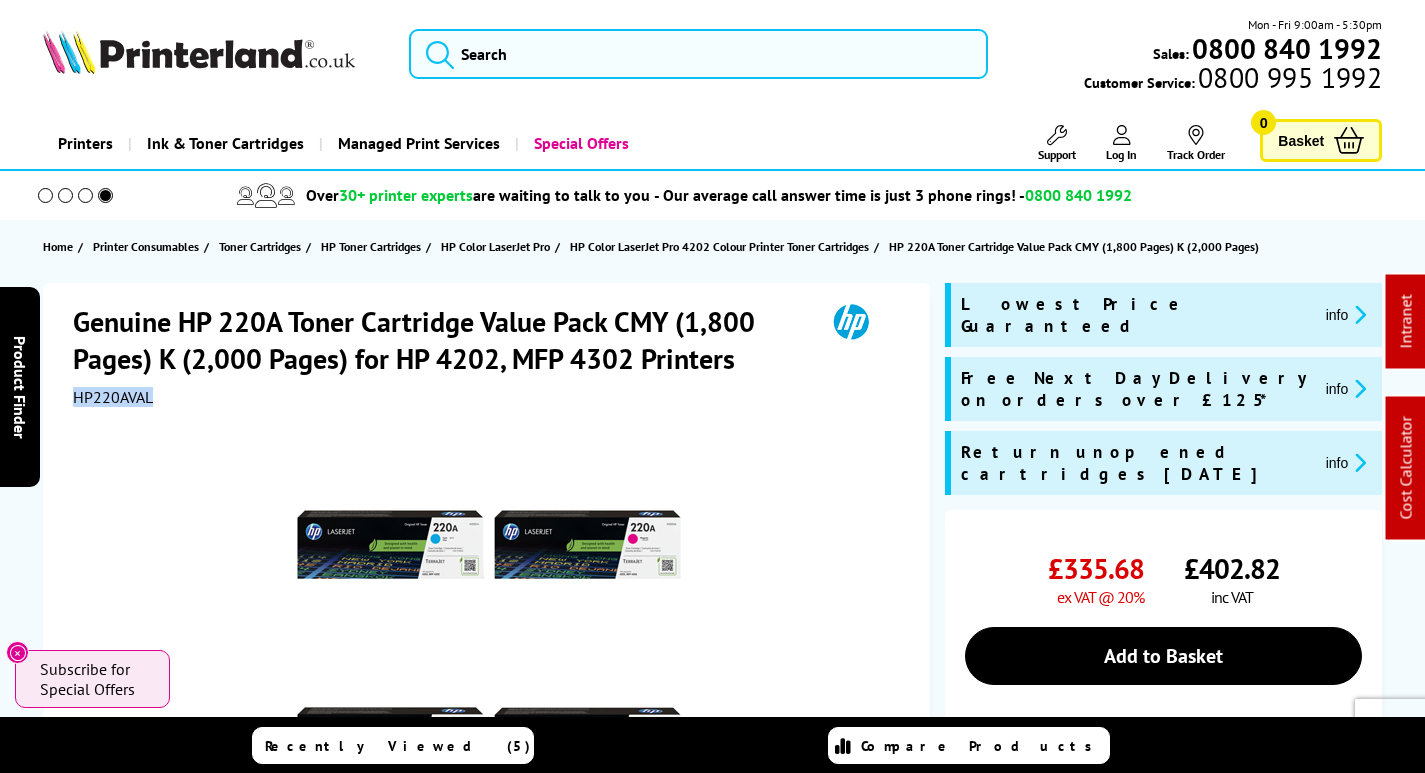 click on "HP220AVAL" at bounding box center [113, 397] 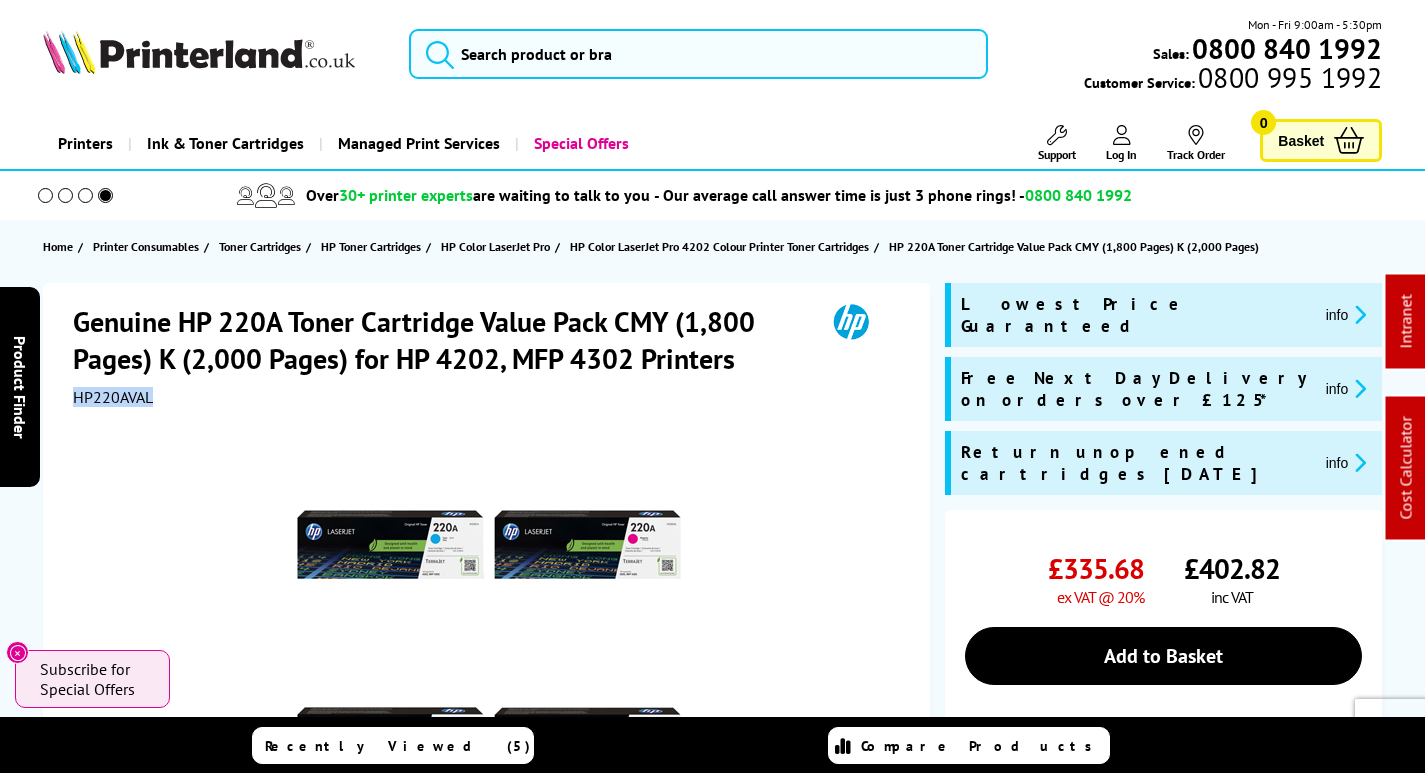 copy on "HP220AVAL" 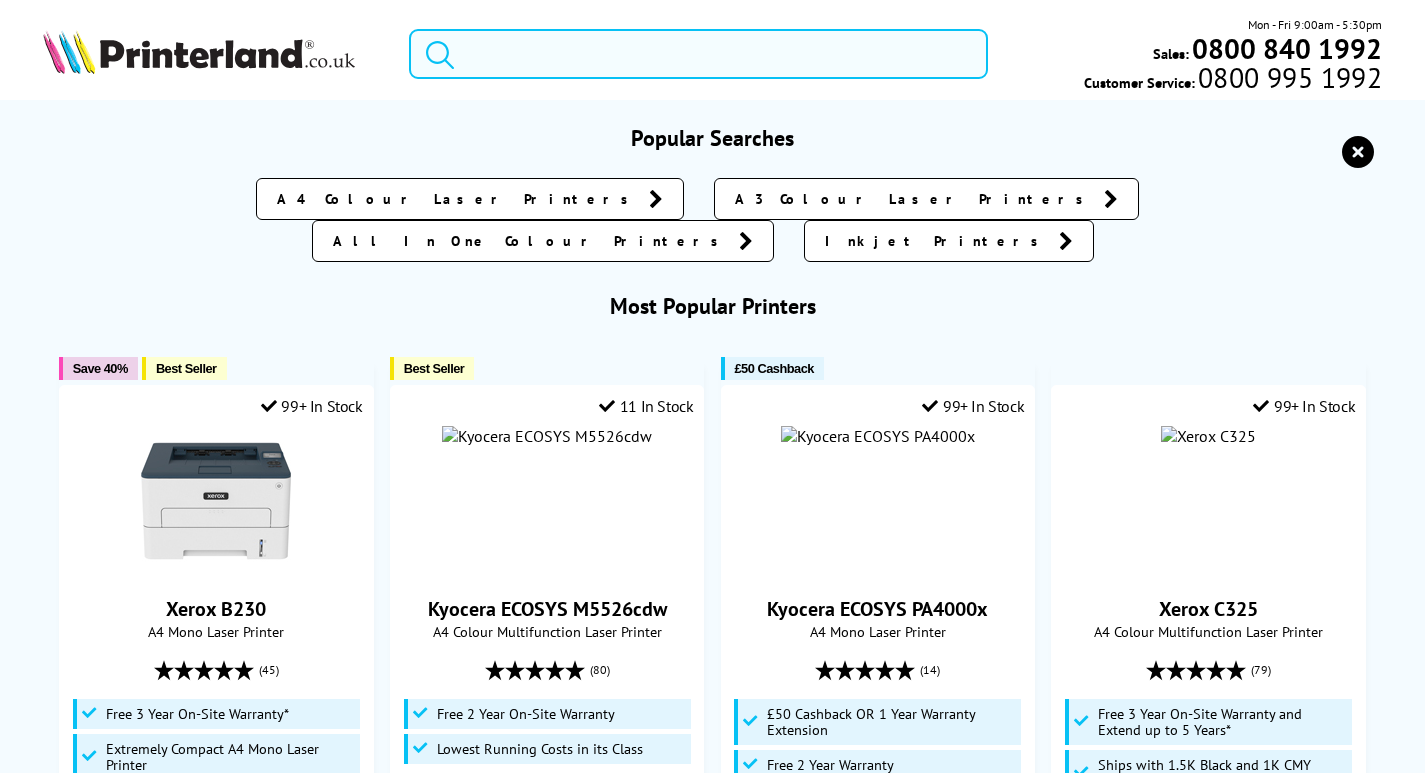 click at bounding box center [698, 54] 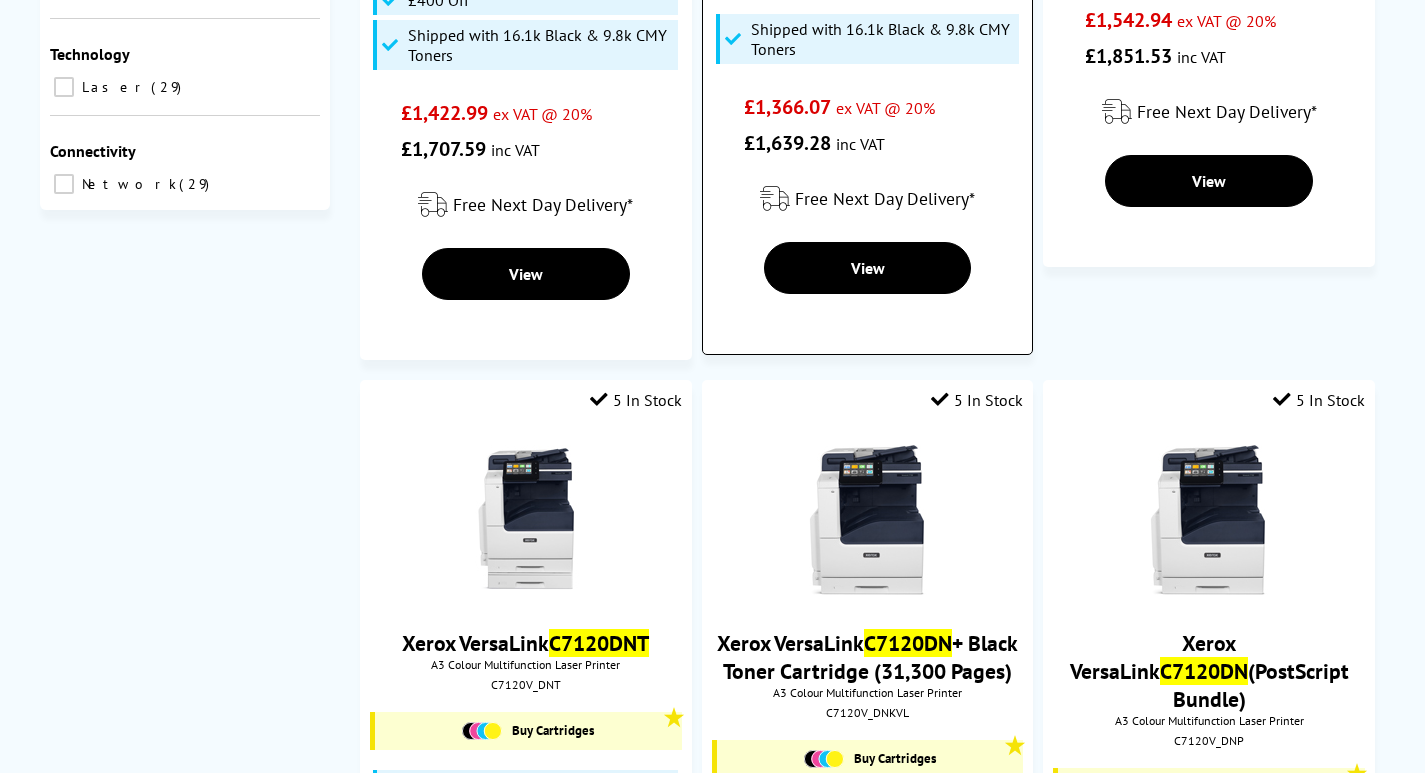 scroll, scrollTop: 1100, scrollLeft: 0, axis: vertical 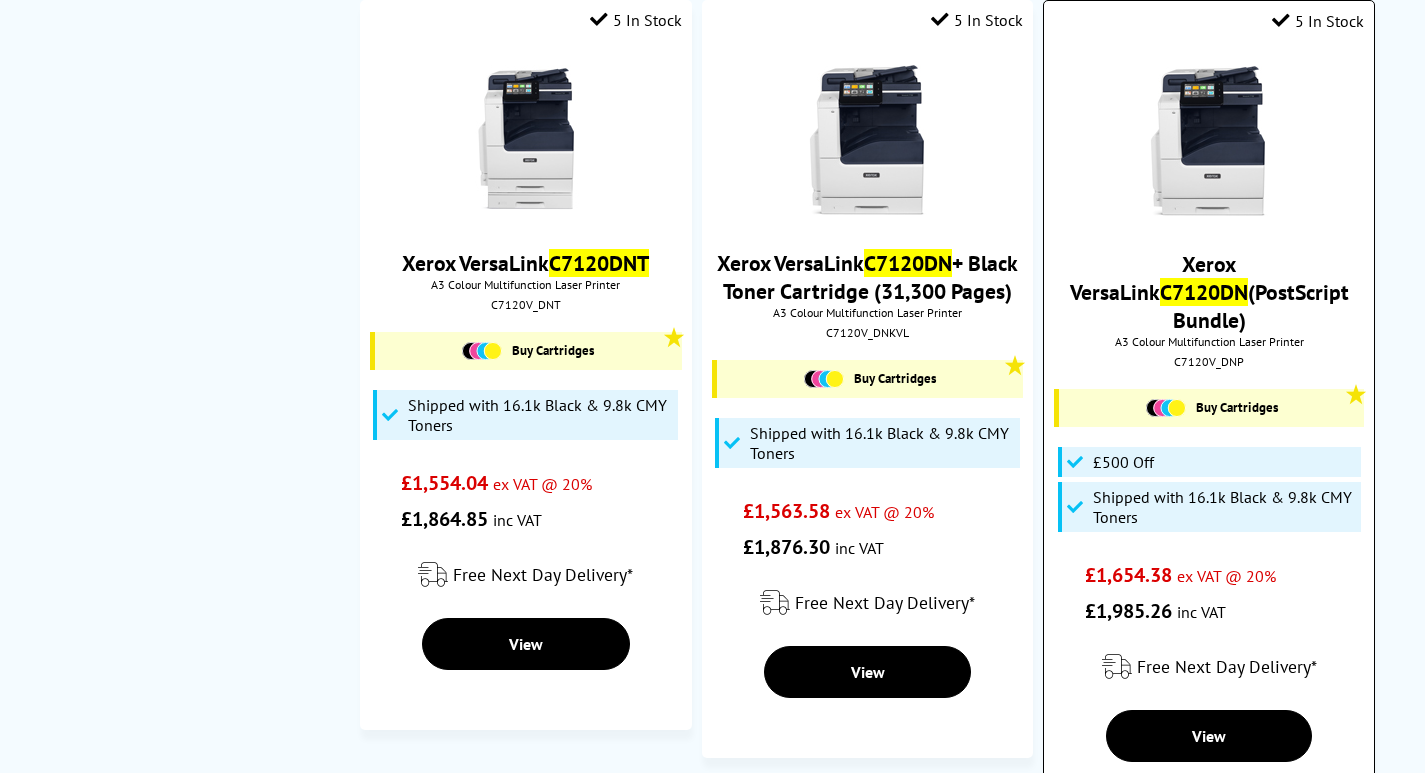 type on "c7120dnp" 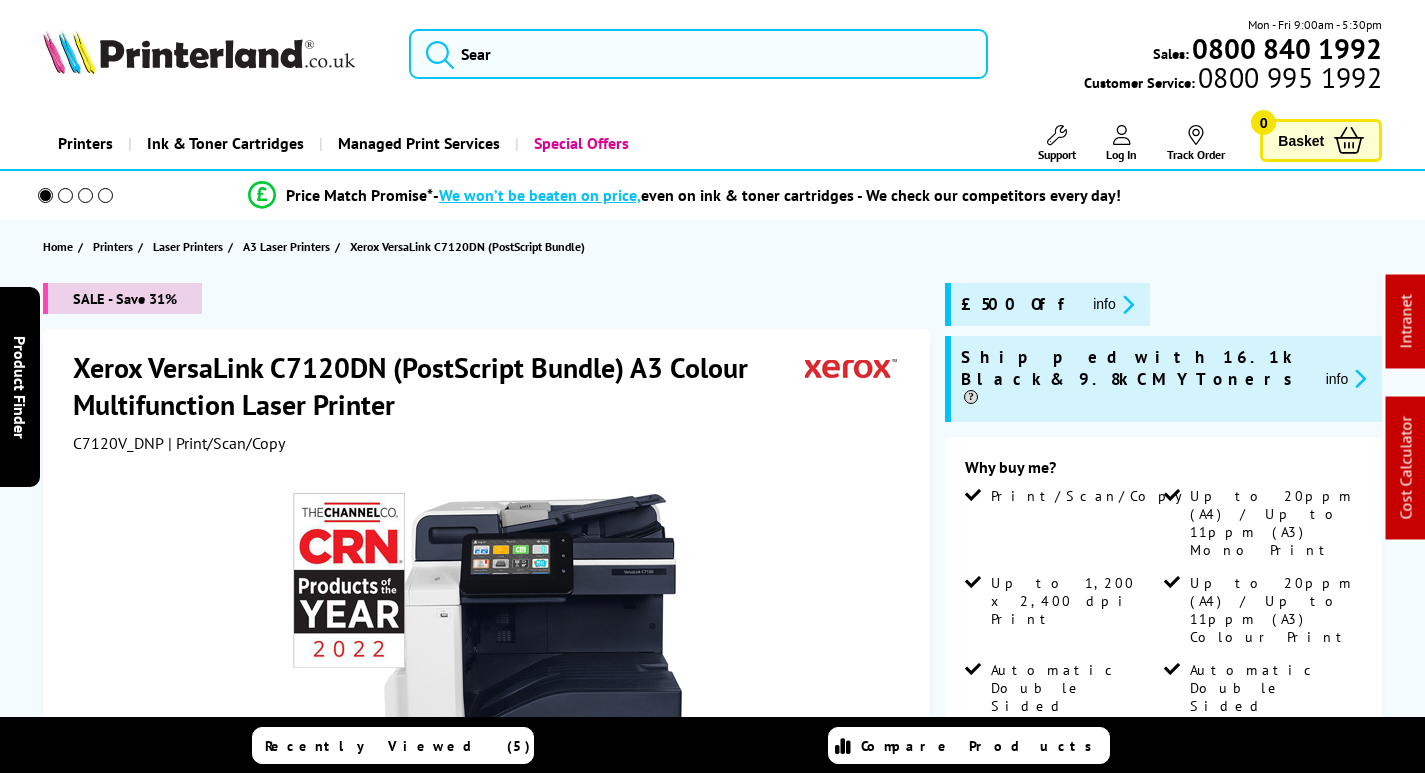 scroll, scrollTop: 0, scrollLeft: 0, axis: both 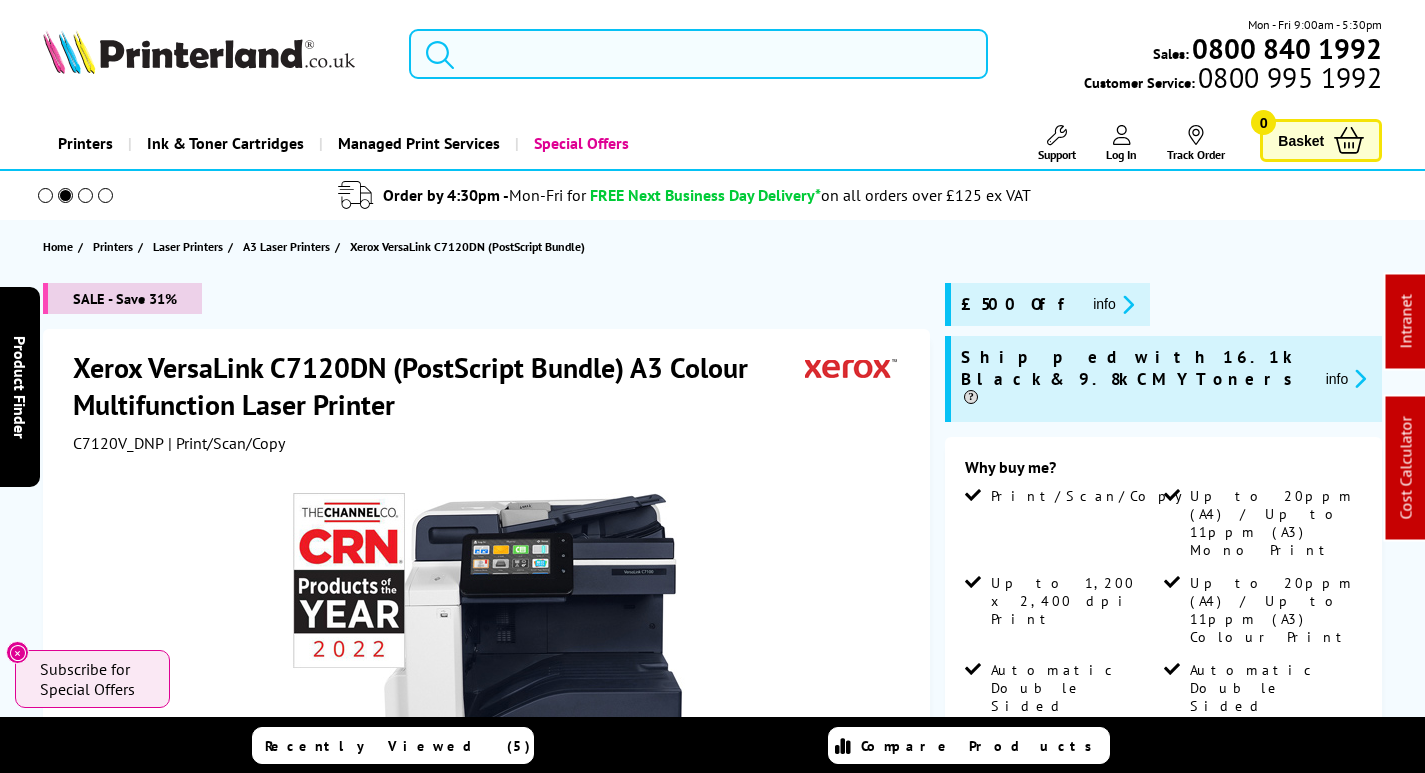 click at bounding box center [698, 54] 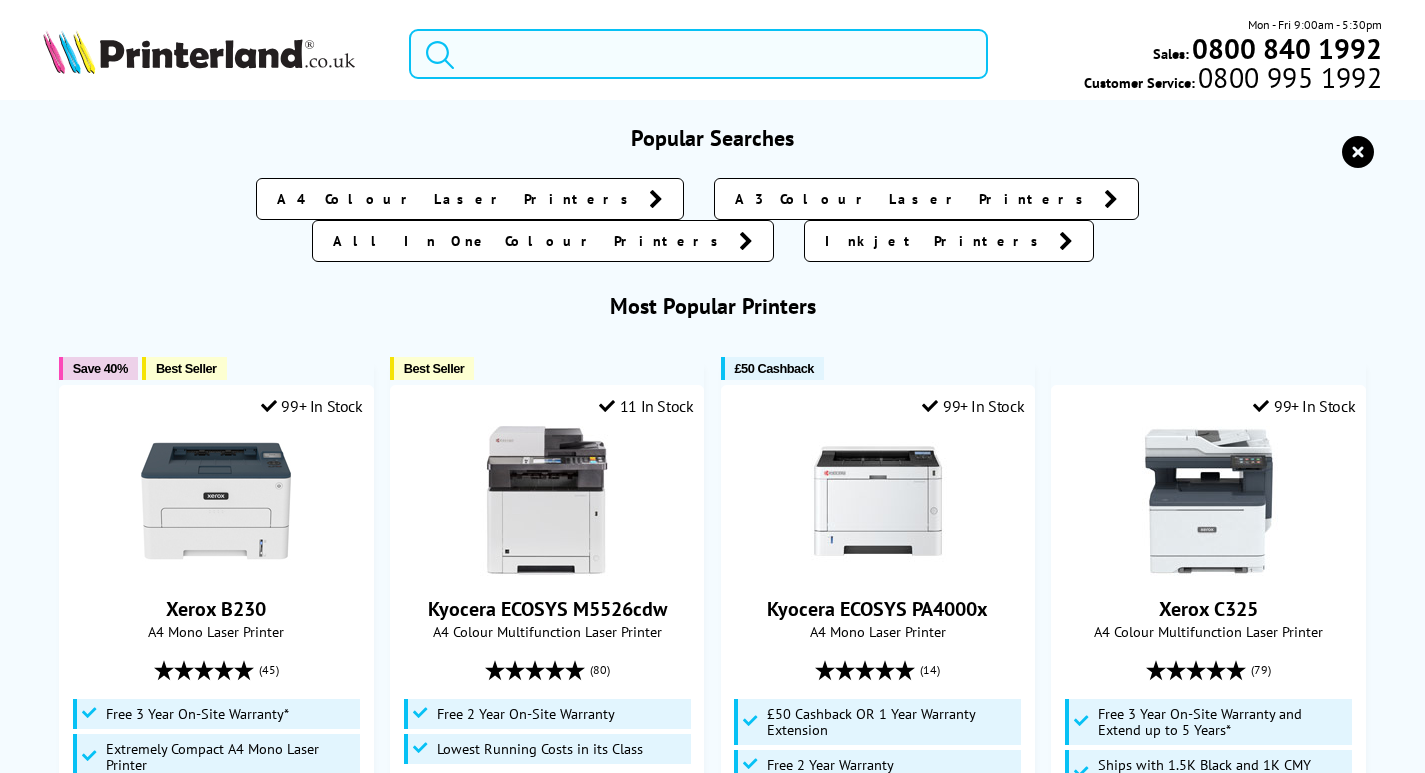 type on "p" 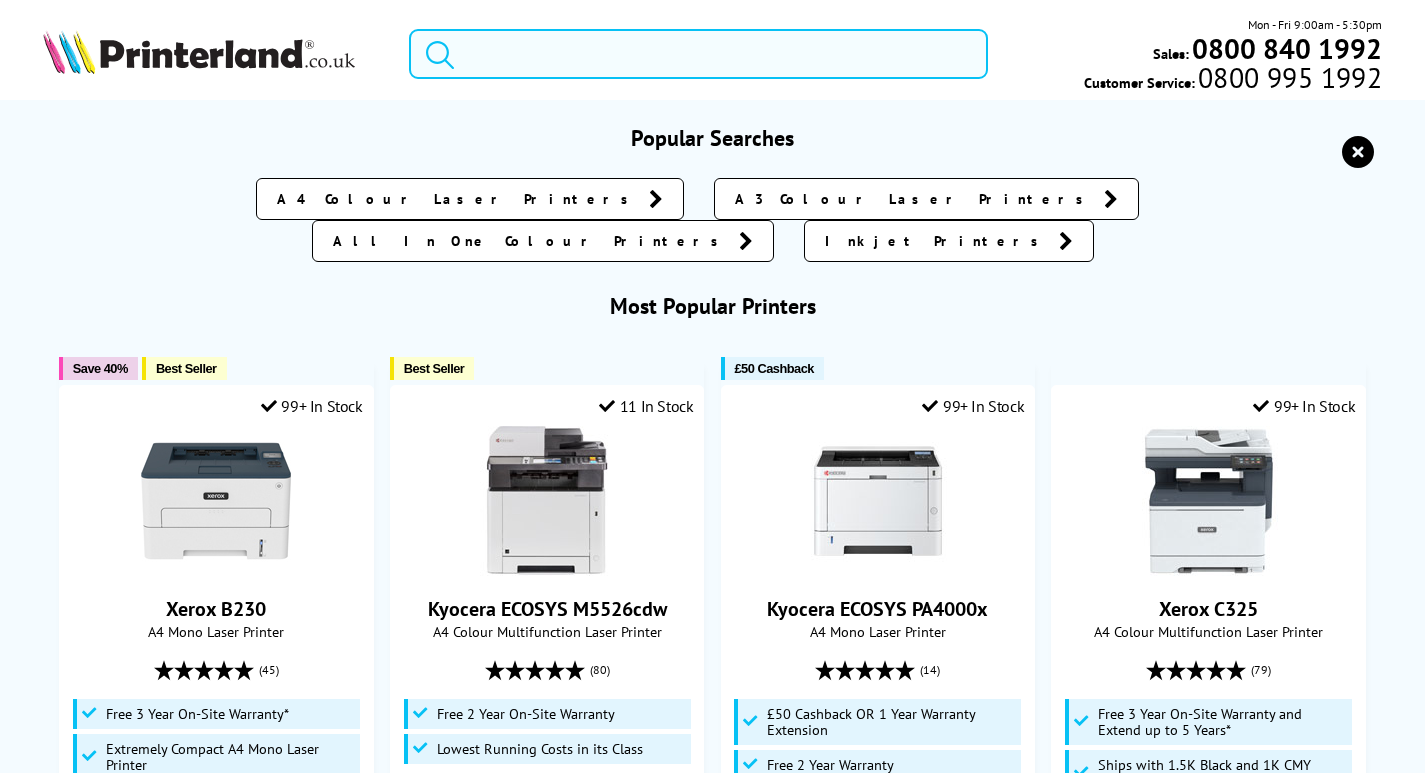 click at bounding box center (698, 54) 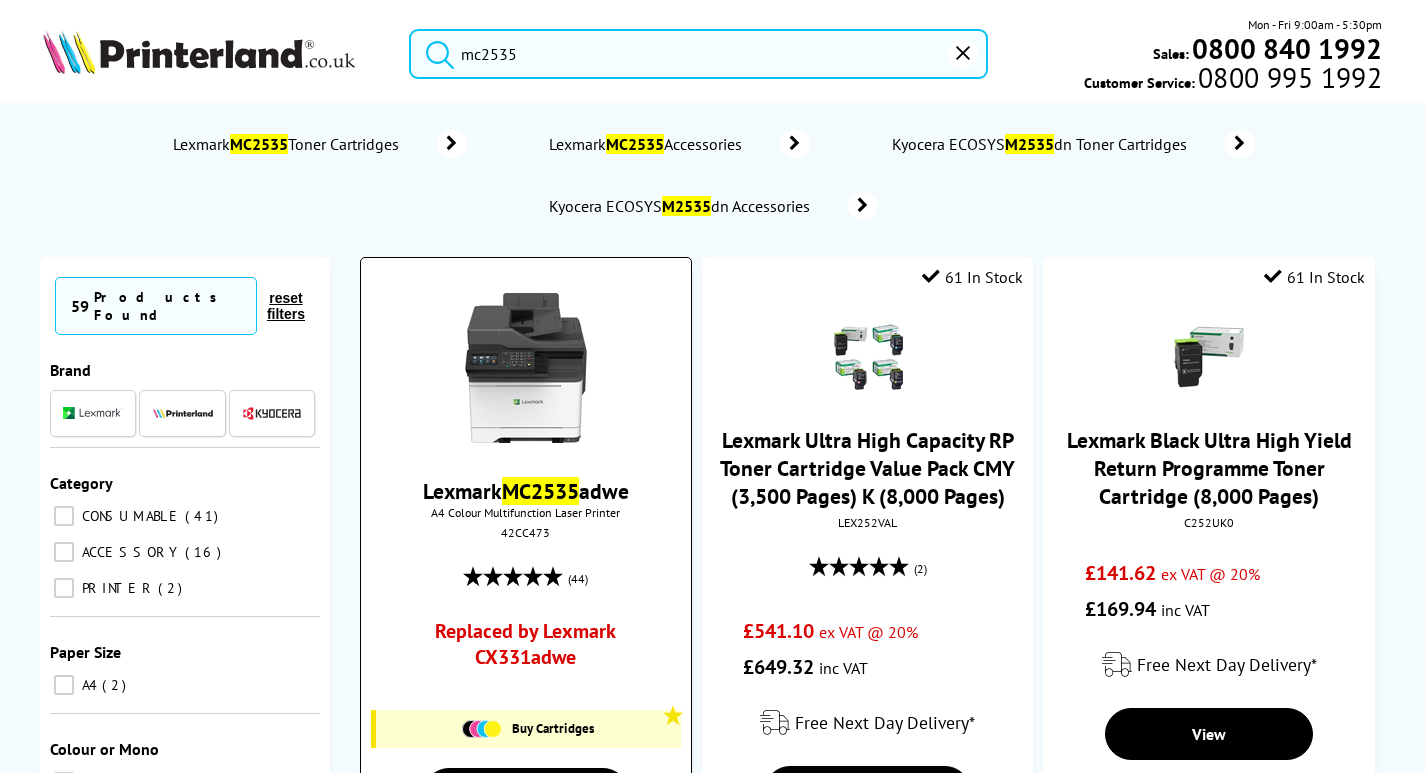 type on "mc2535" 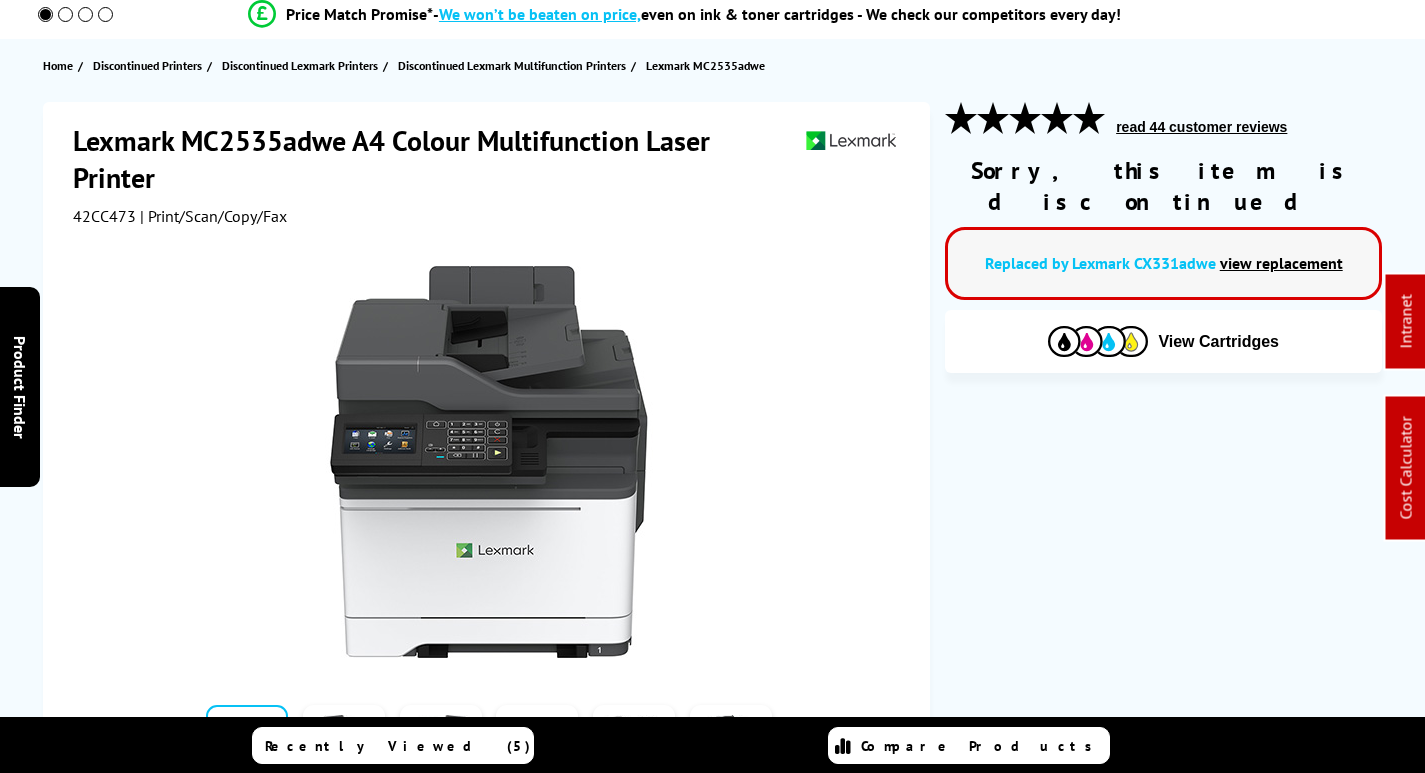 scroll, scrollTop: 600, scrollLeft: 0, axis: vertical 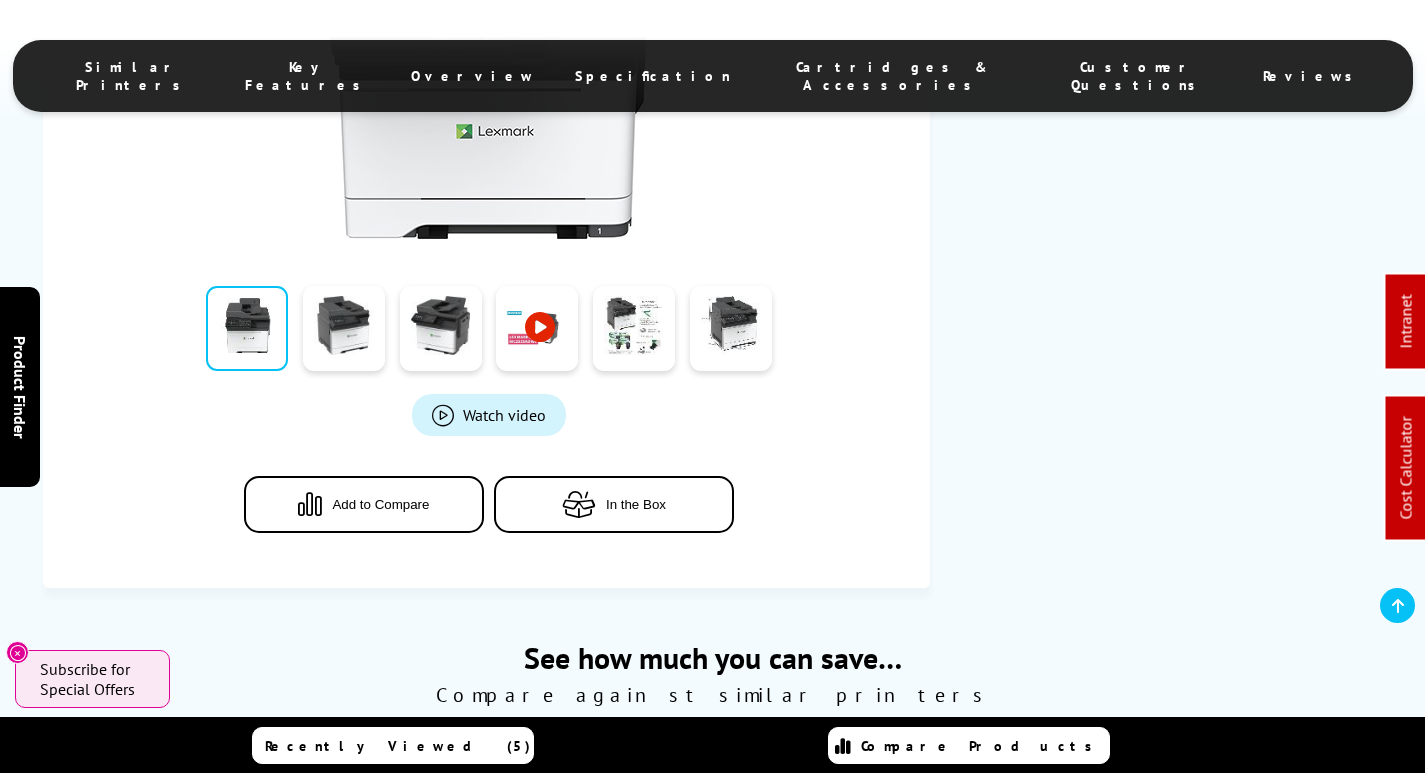 click on "Cartridges & Accessories" at bounding box center [892, 76] 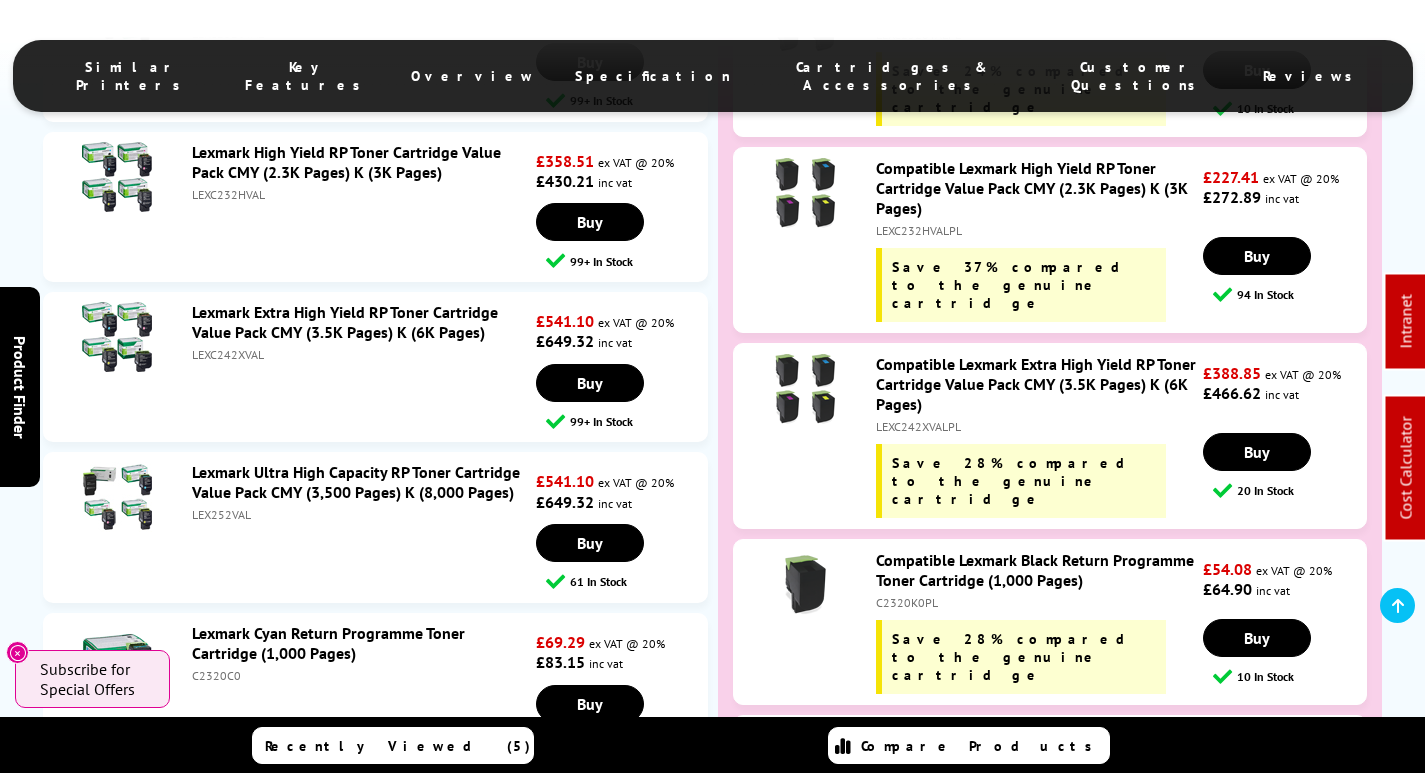 scroll, scrollTop: 5718, scrollLeft: 0, axis: vertical 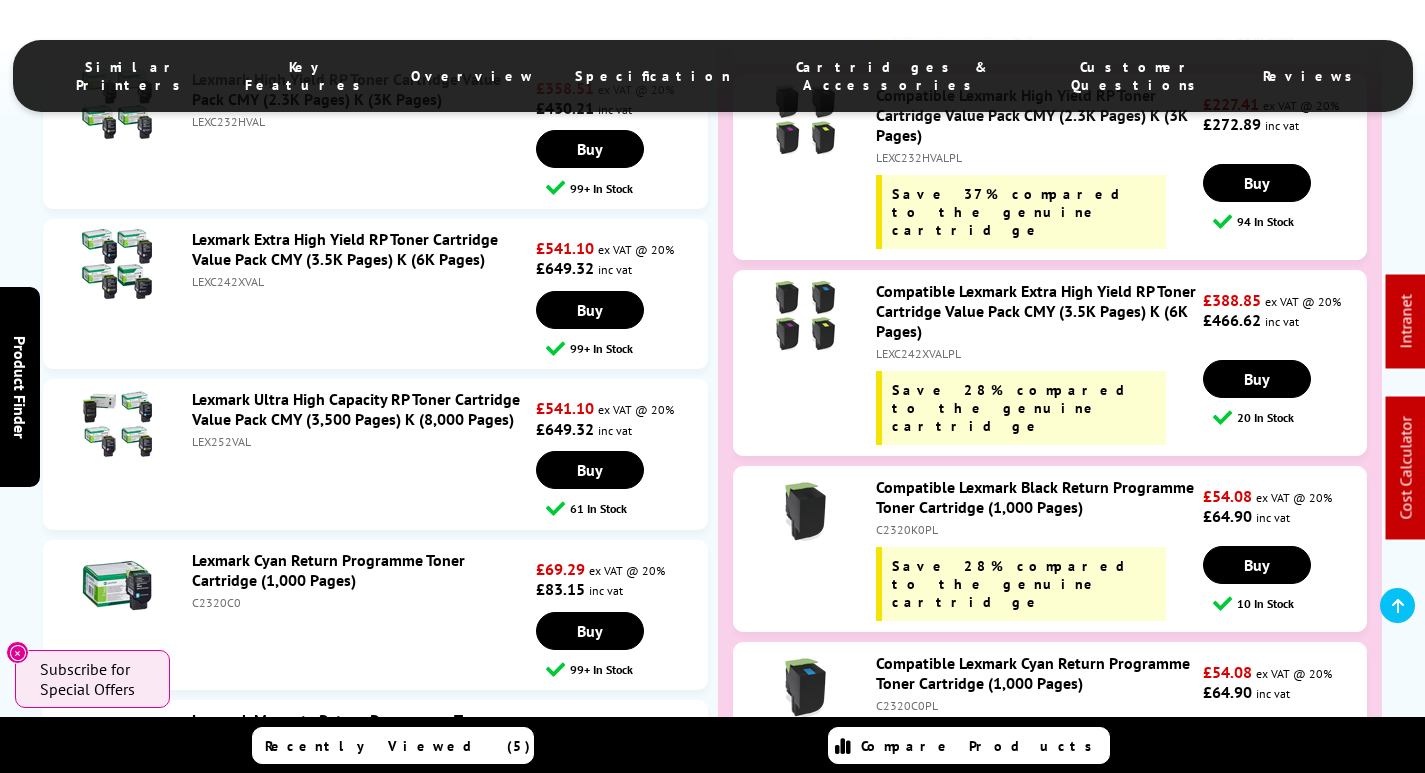 click on "LEXC242XVALPL" at bounding box center [1037, 353] 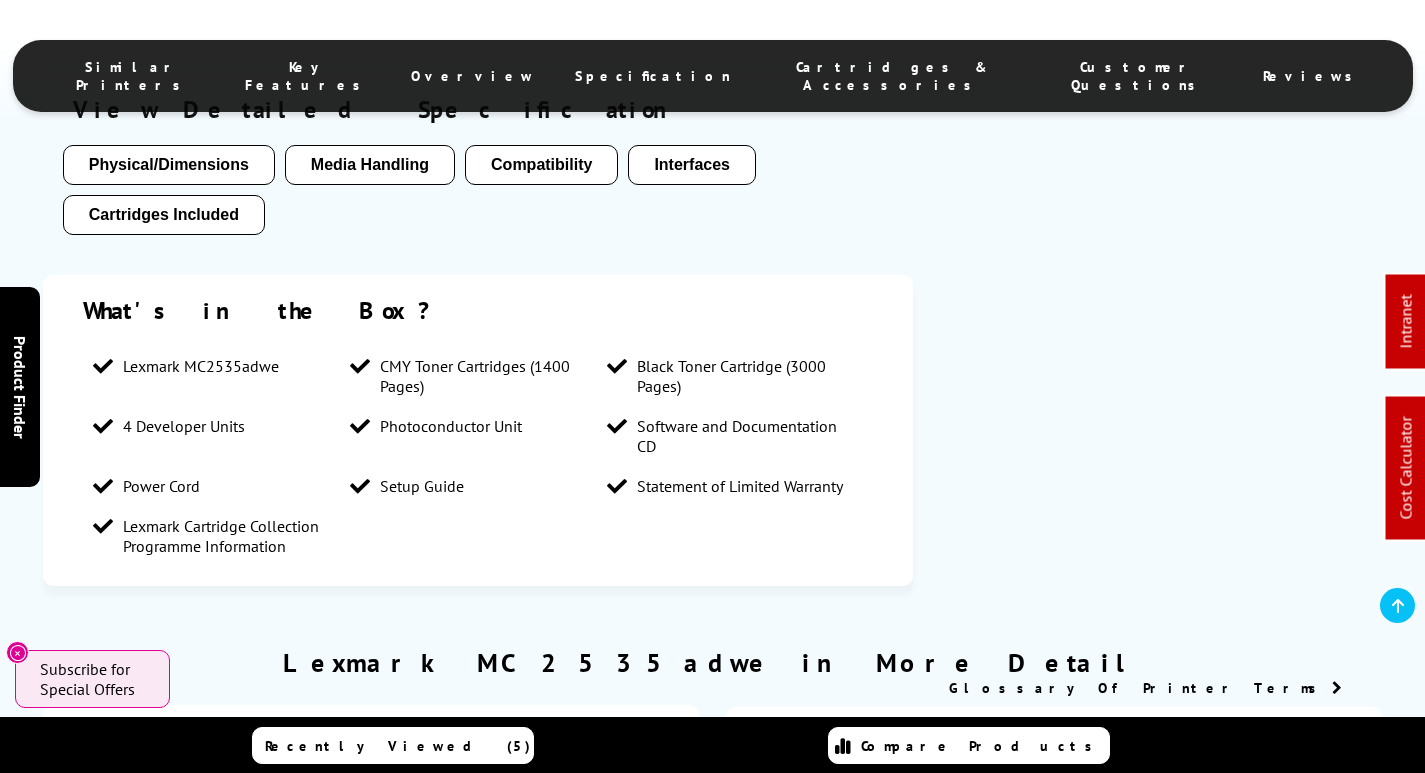 scroll, scrollTop: 2318, scrollLeft: 0, axis: vertical 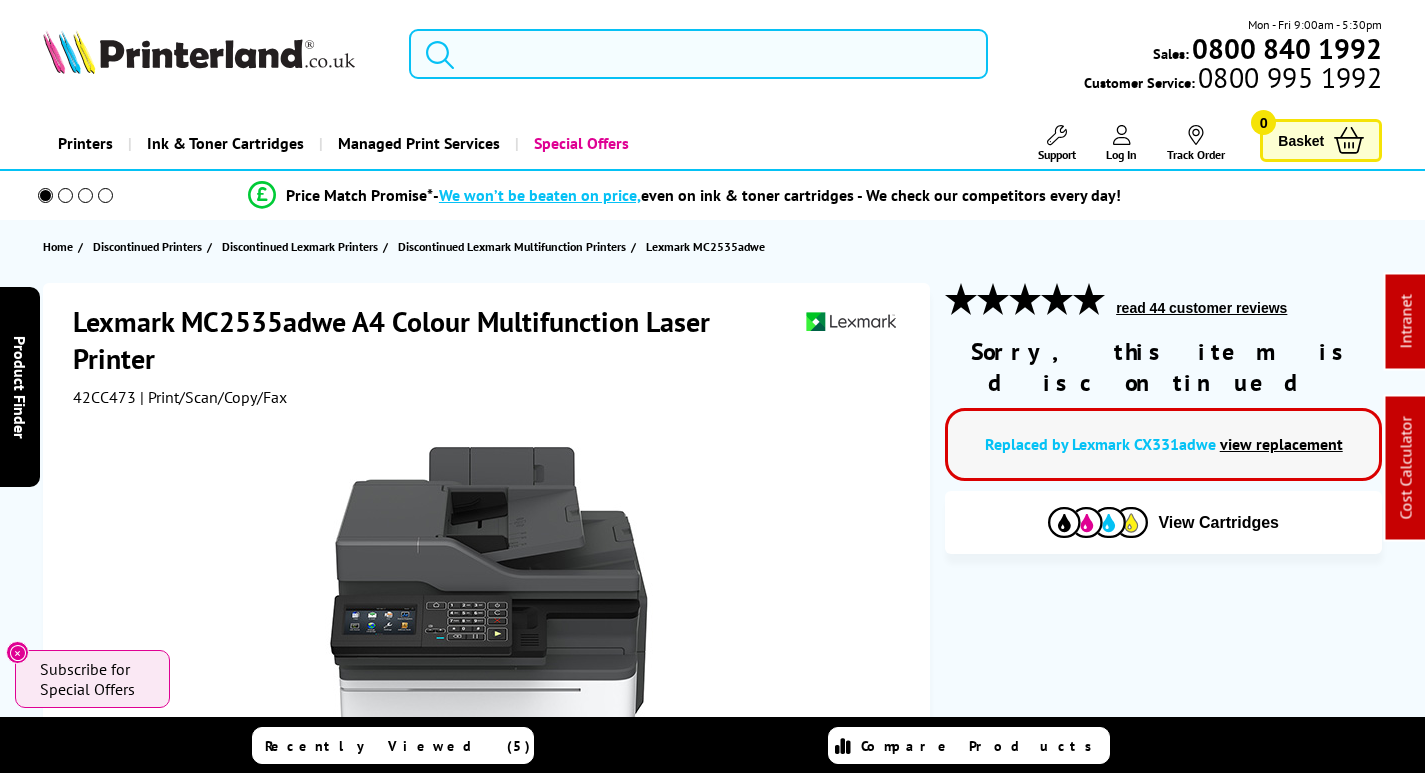 click at bounding box center [698, 54] 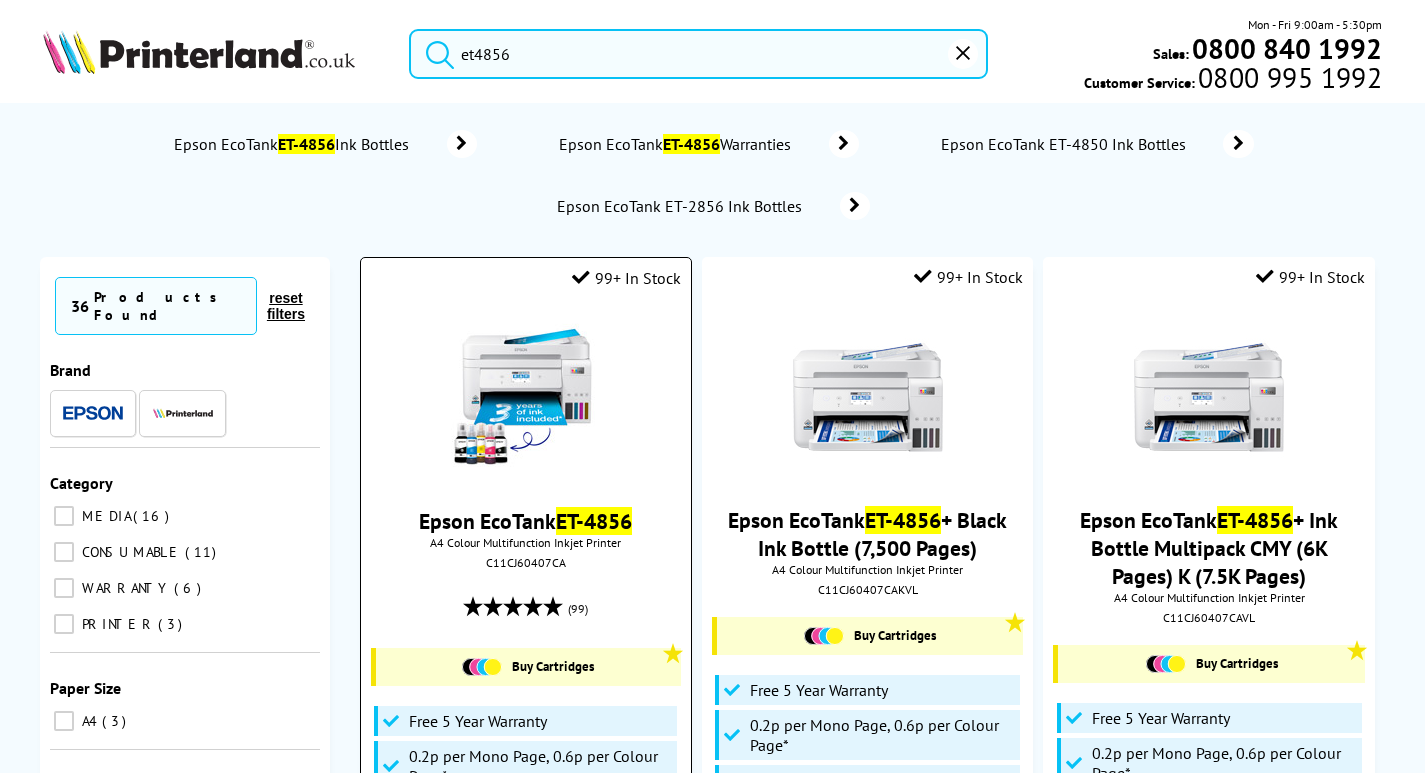 type on "et4856" 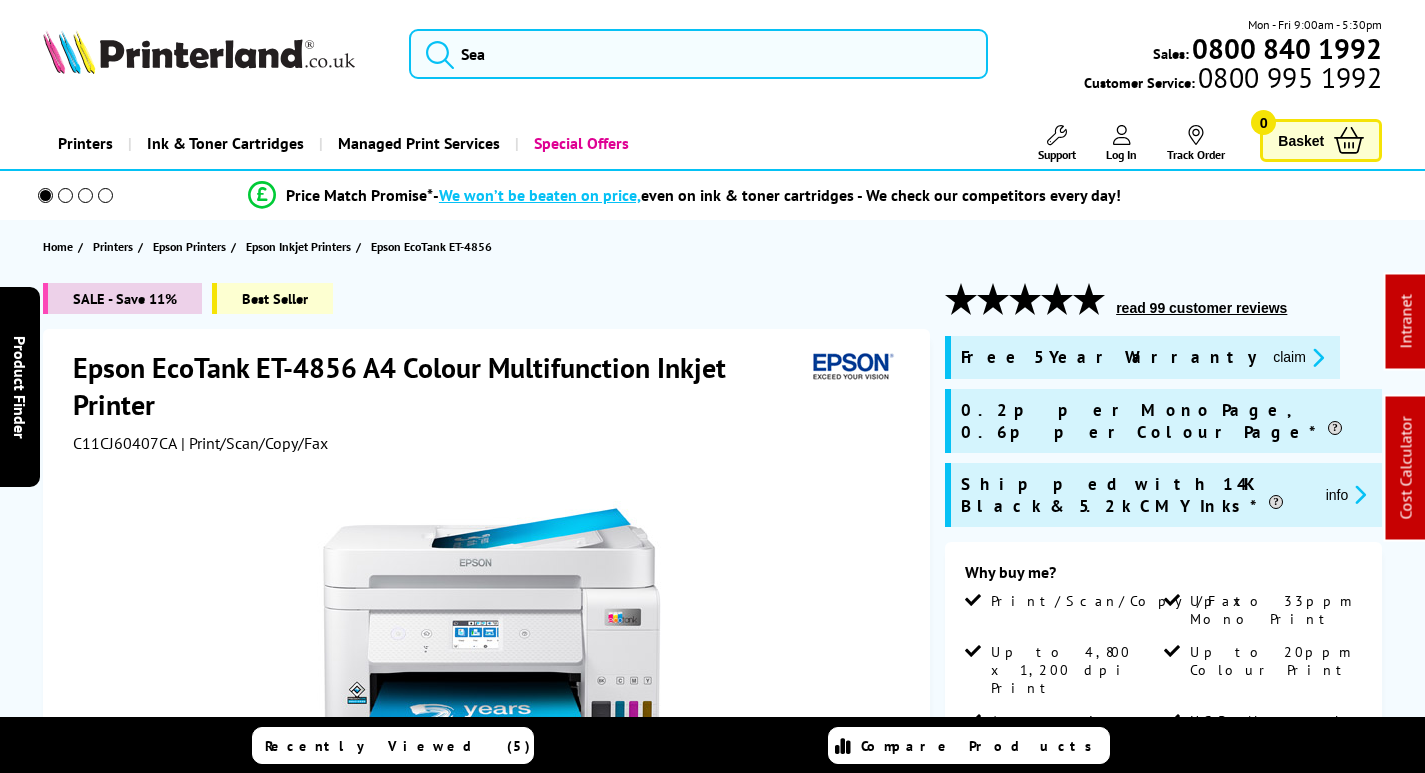 scroll, scrollTop: 0, scrollLeft: 0, axis: both 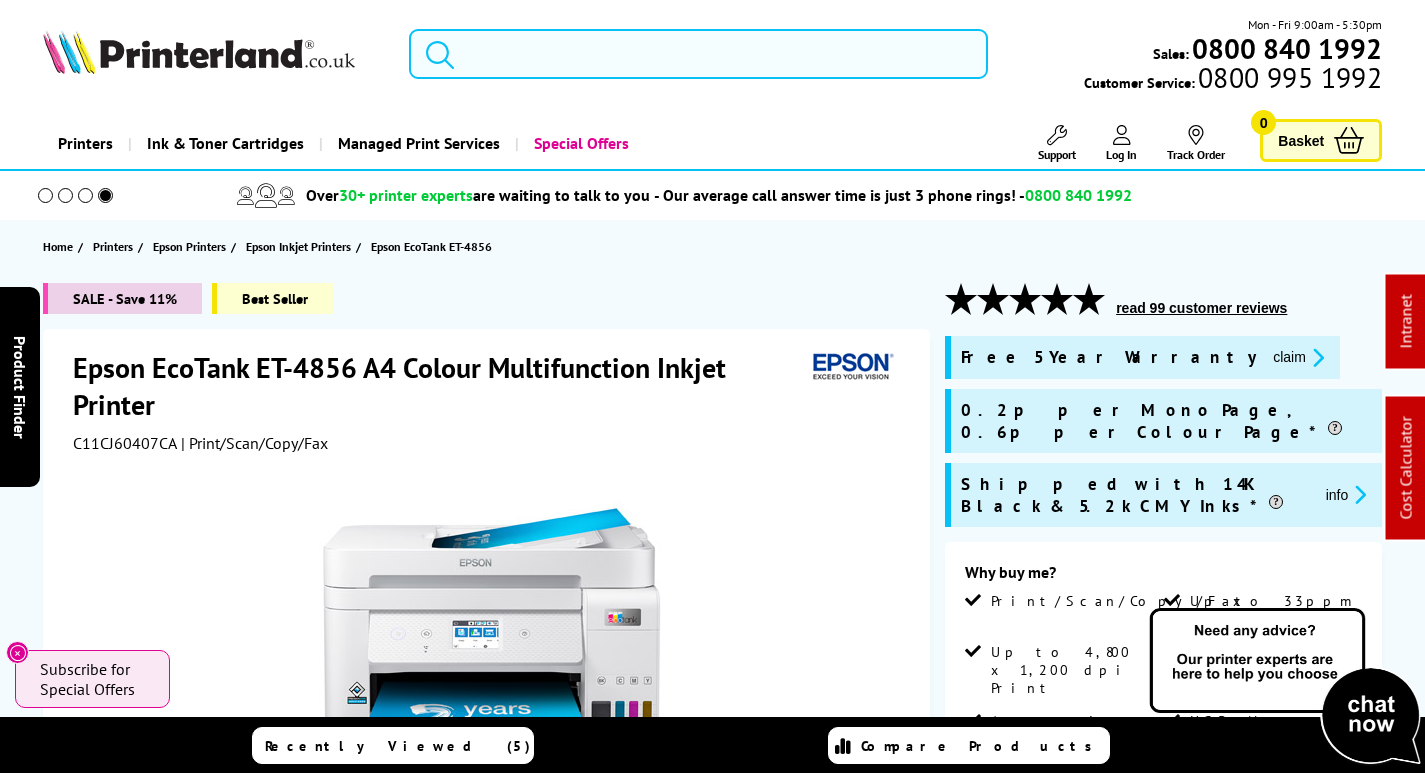 click at bounding box center (698, 54) 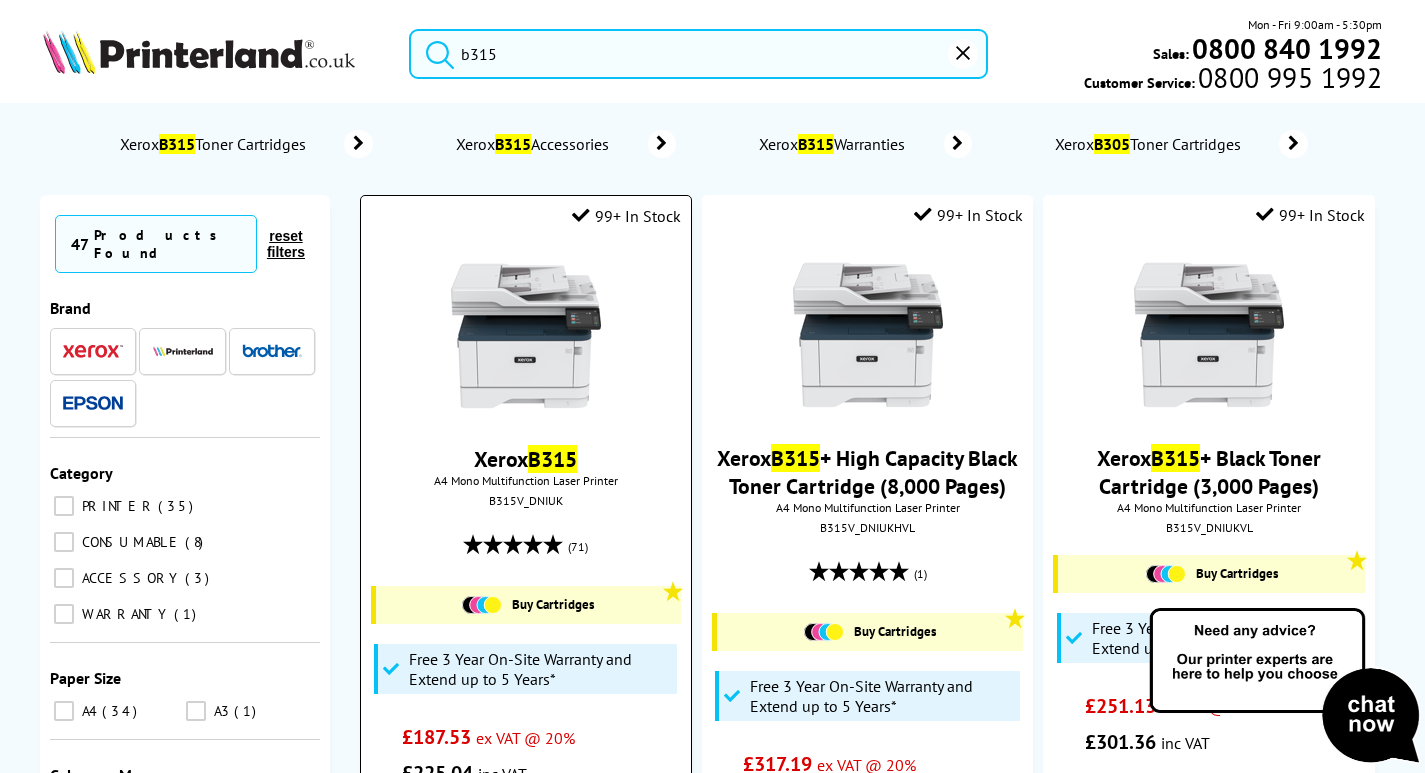 type on "b315" 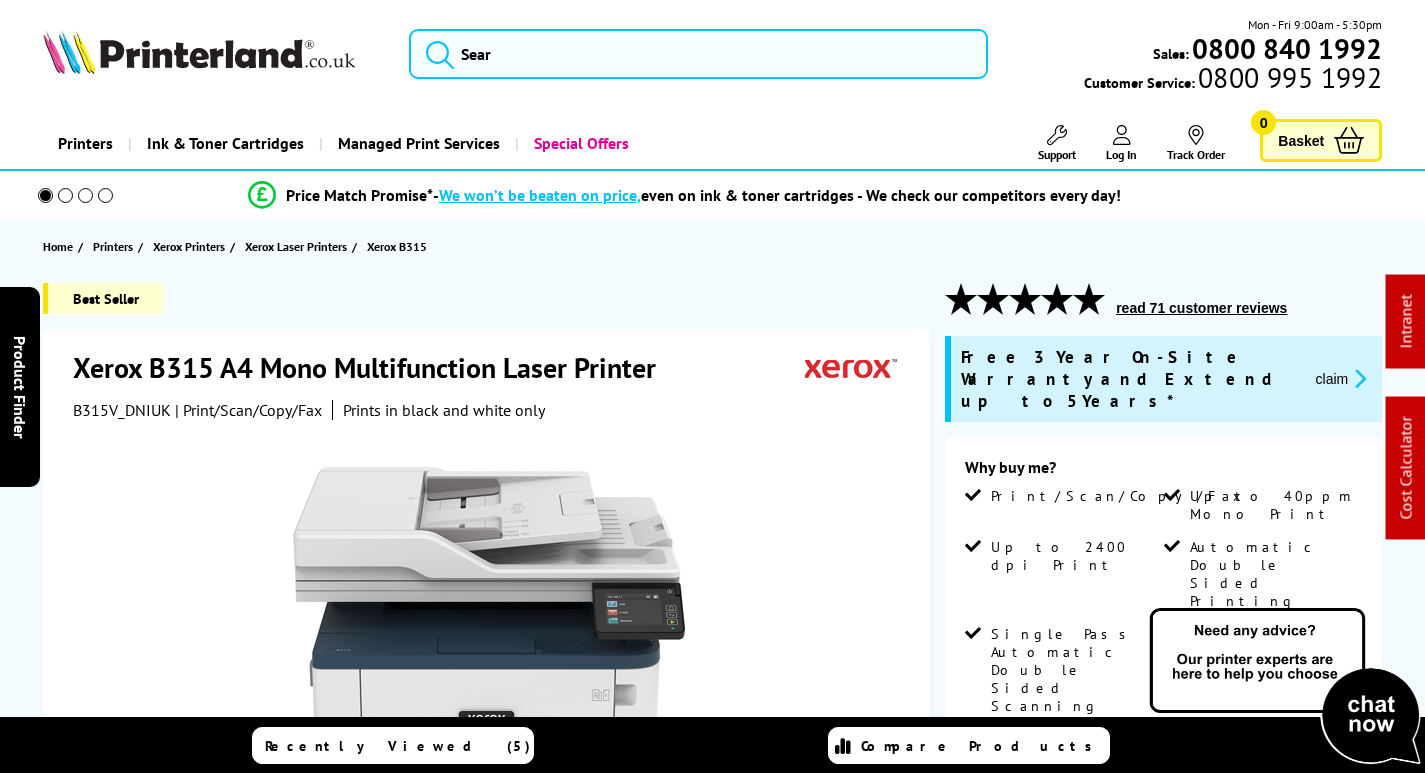 scroll, scrollTop: 0, scrollLeft: 0, axis: both 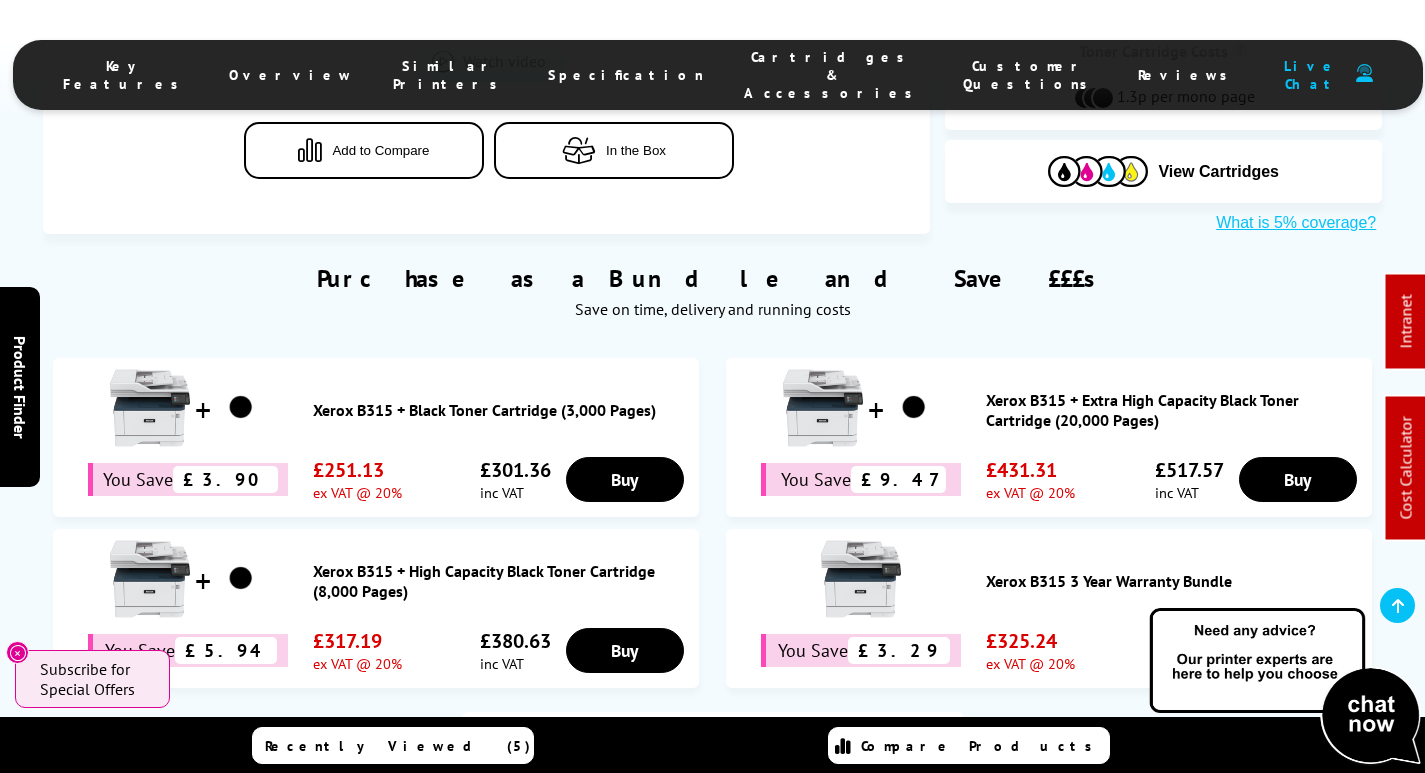 click on "Xerox B315 + Black Toner Cartridge (3,000 Pages)" at bounding box center [501, 410] 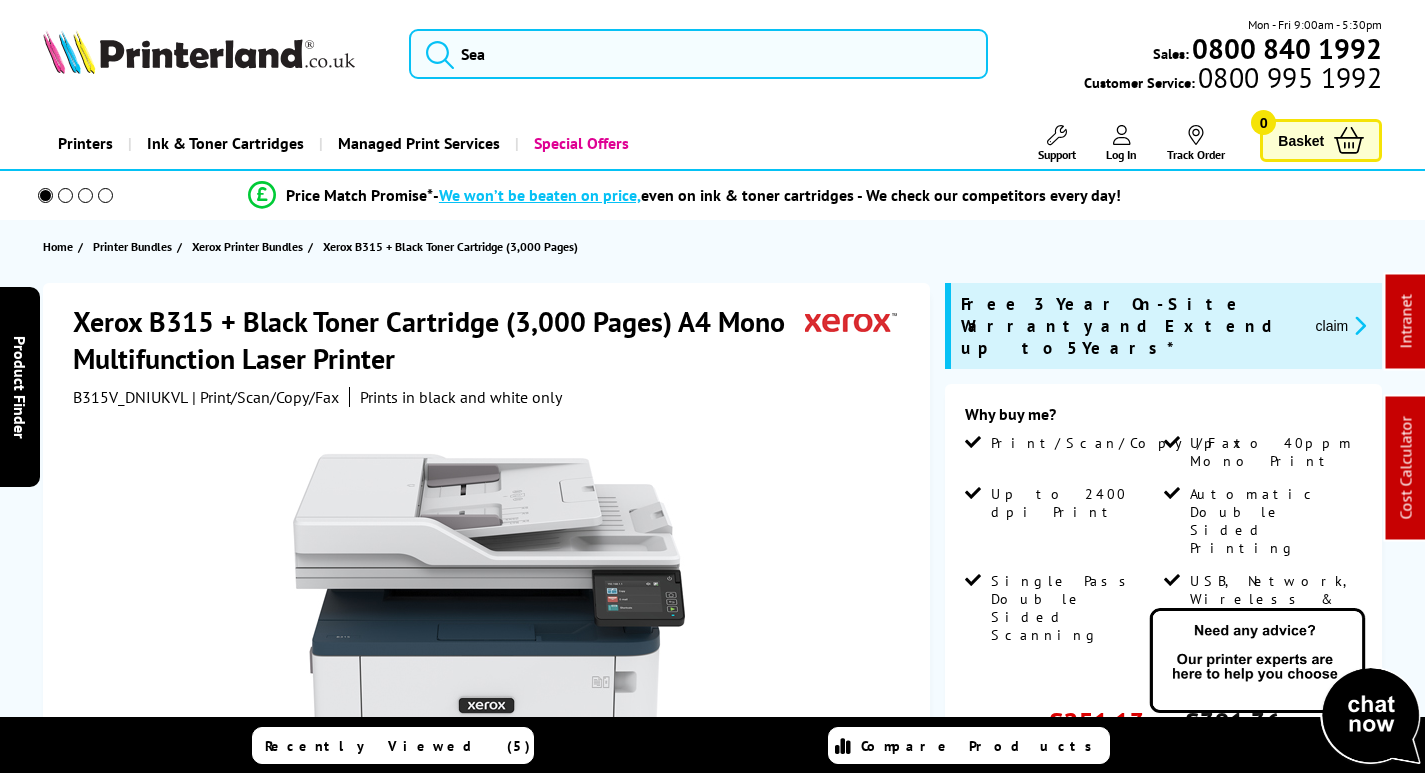 scroll, scrollTop: 0, scrollLeft: 0, axis: both 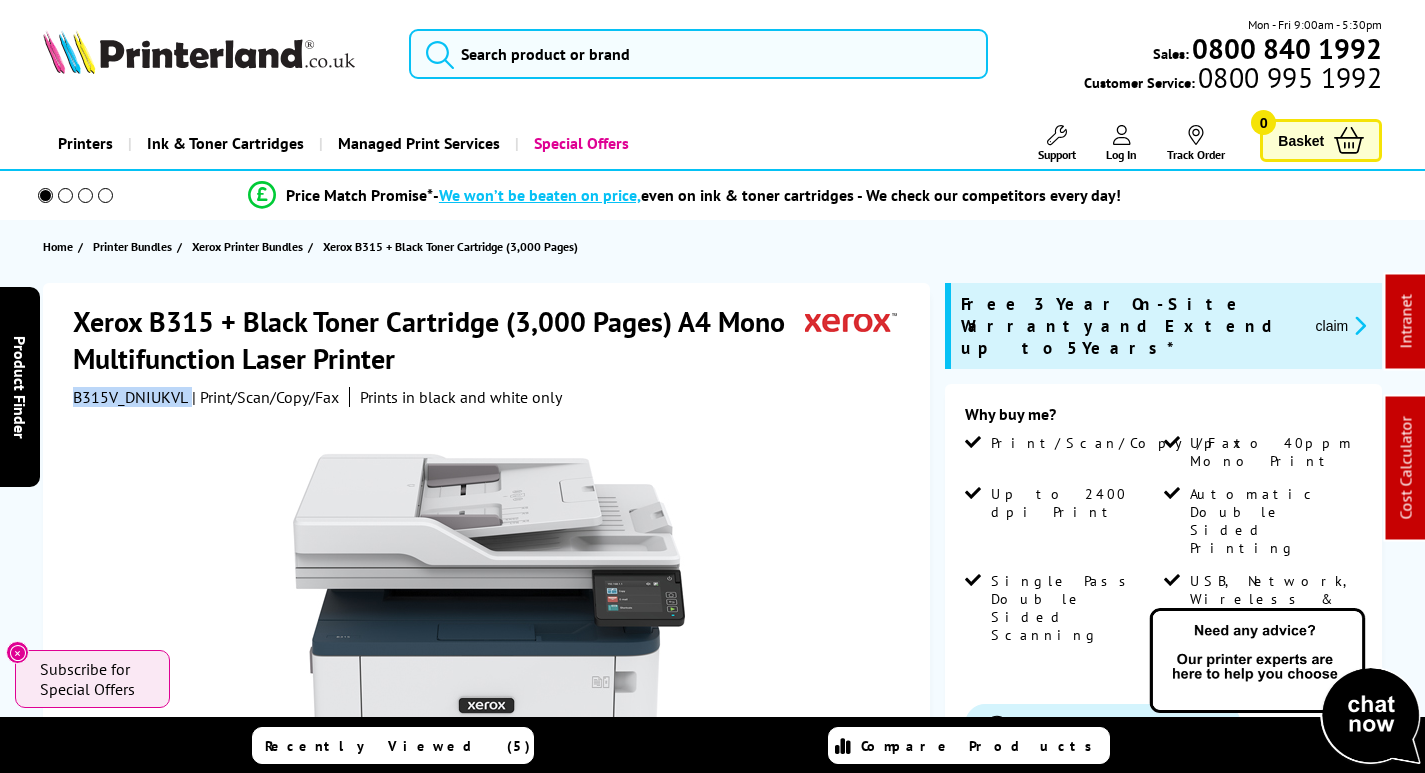 drag, startPoint x: 174, startPoint y: 396, endPoint x: 70, endPoint y: 401, distance: 104.120125 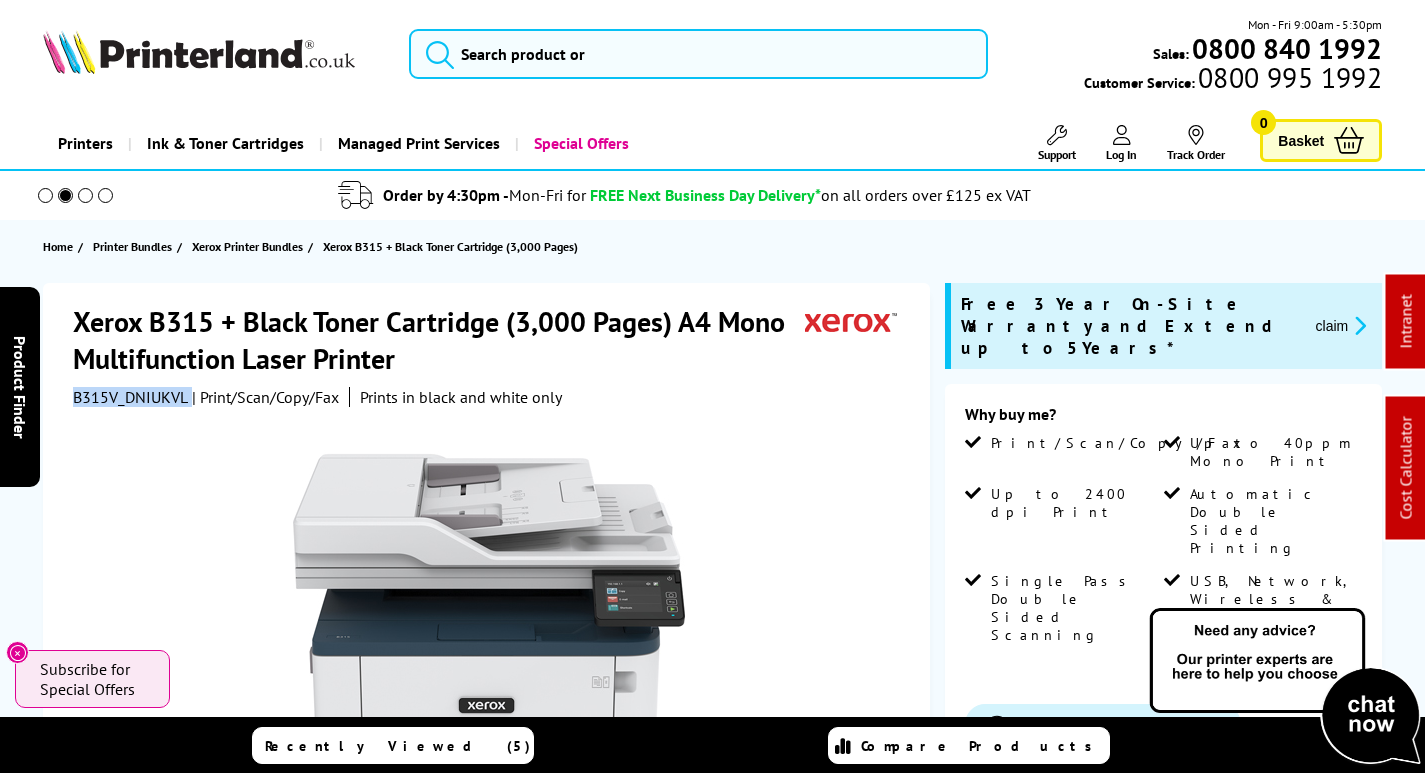 click on "claim" at bounding box center (1341, 325) 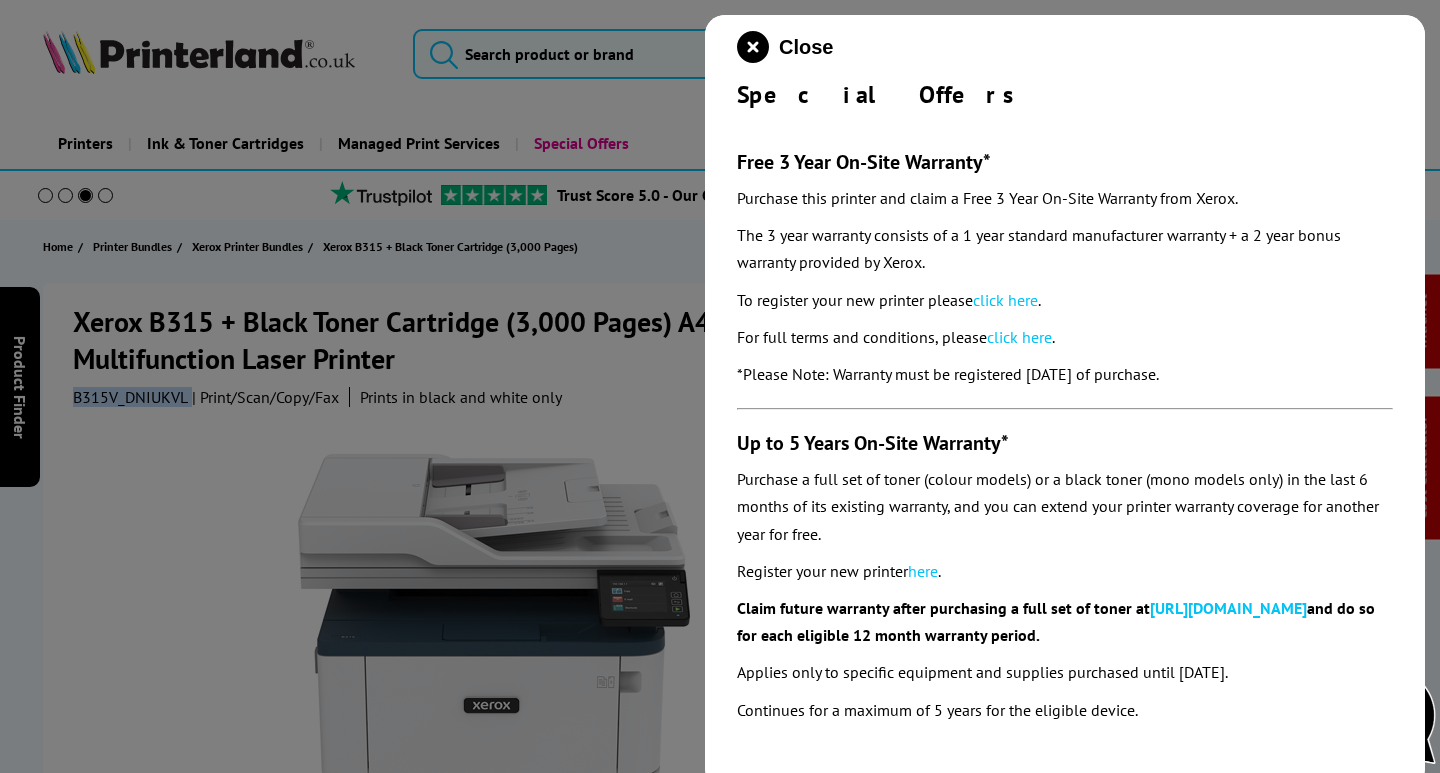 click on "click here" at bounding box center (1005, 300) 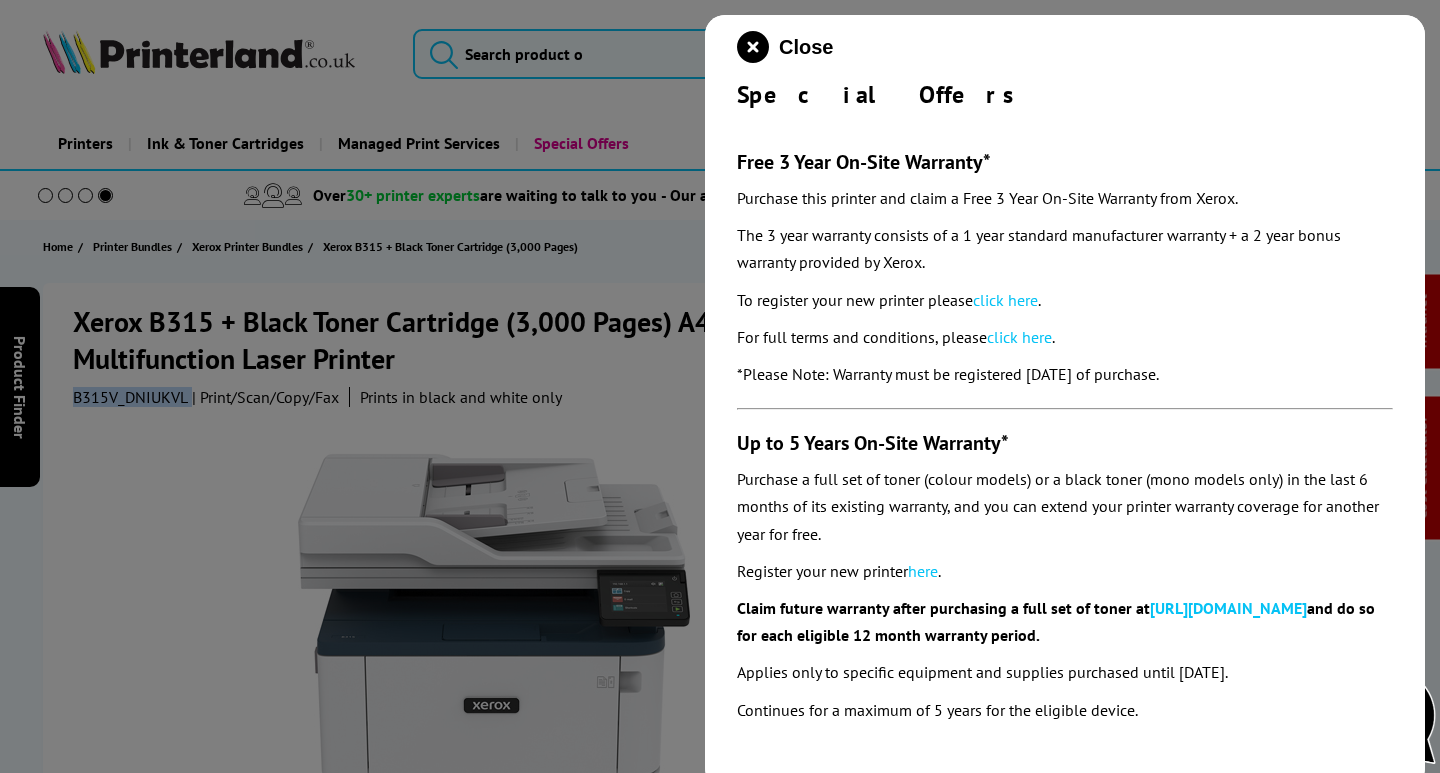 drag, startPoint x: 750, startPoint y: 48, endPoint x: 645, endPoint y: 48, distance: 105 